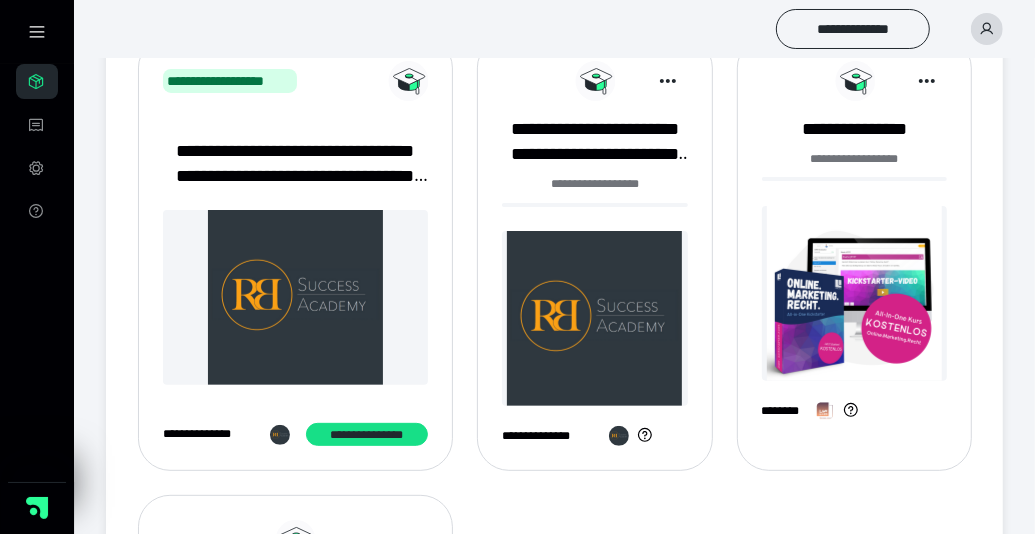 scroll, scrollTop: 0, scrollLeft: 0, axis: both 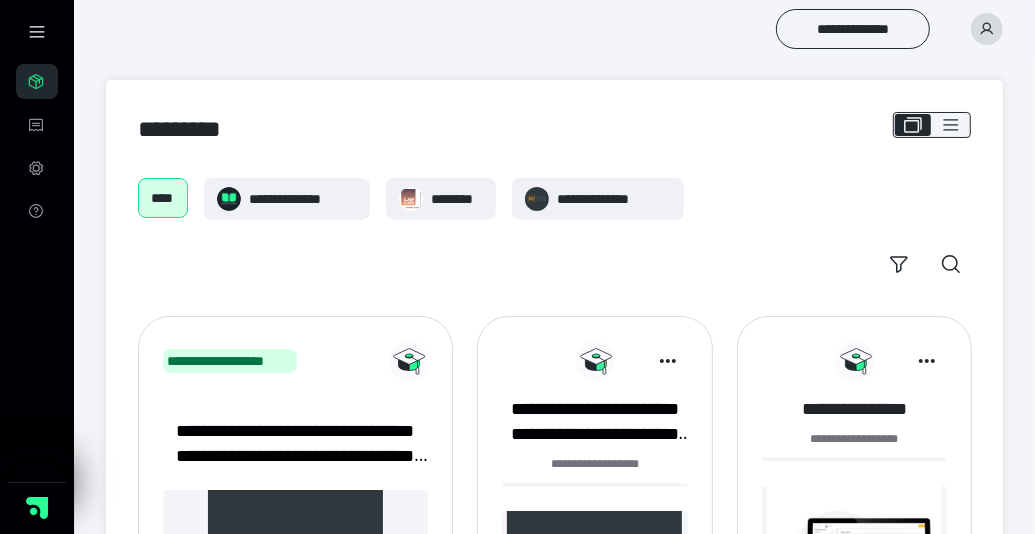 click on "**********" at bounding box center (855, 409) 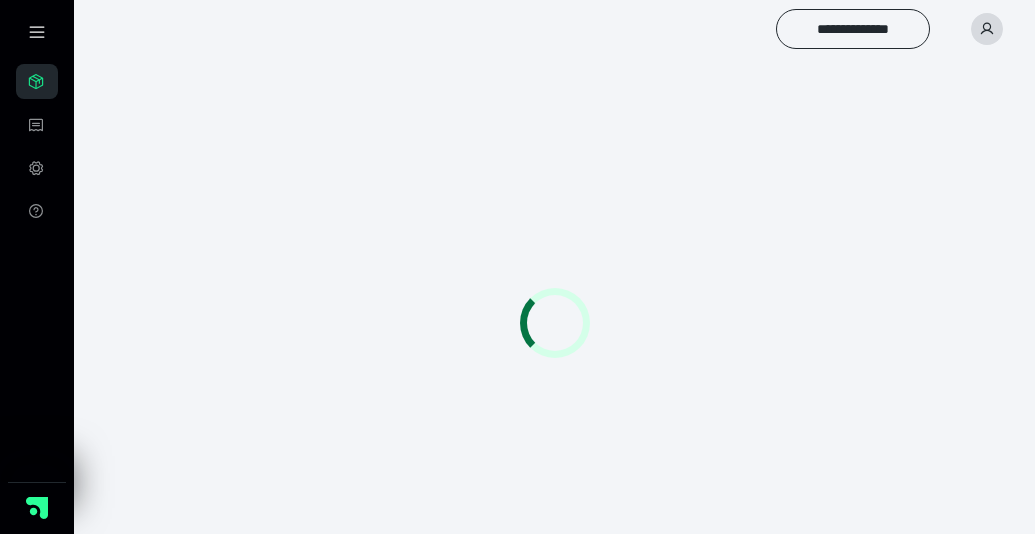 scroll, scrollTop: 0, scrollLeft: 0, axis: both 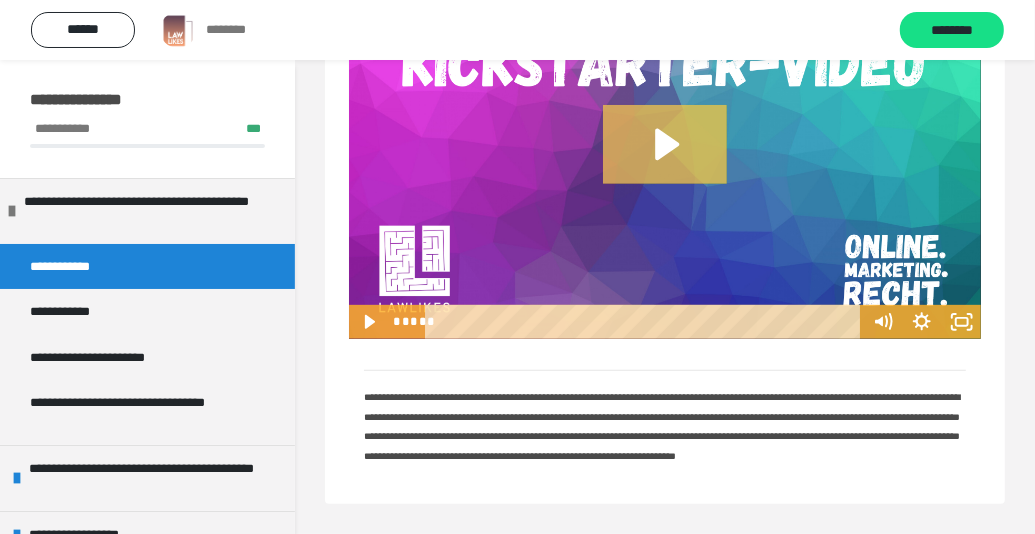 click 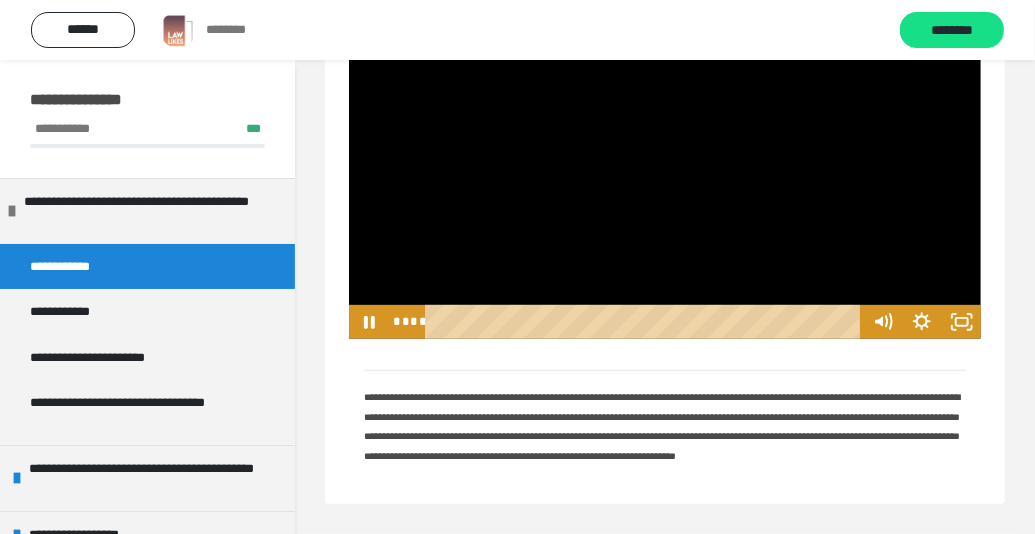click at bounding box center (665, 162) 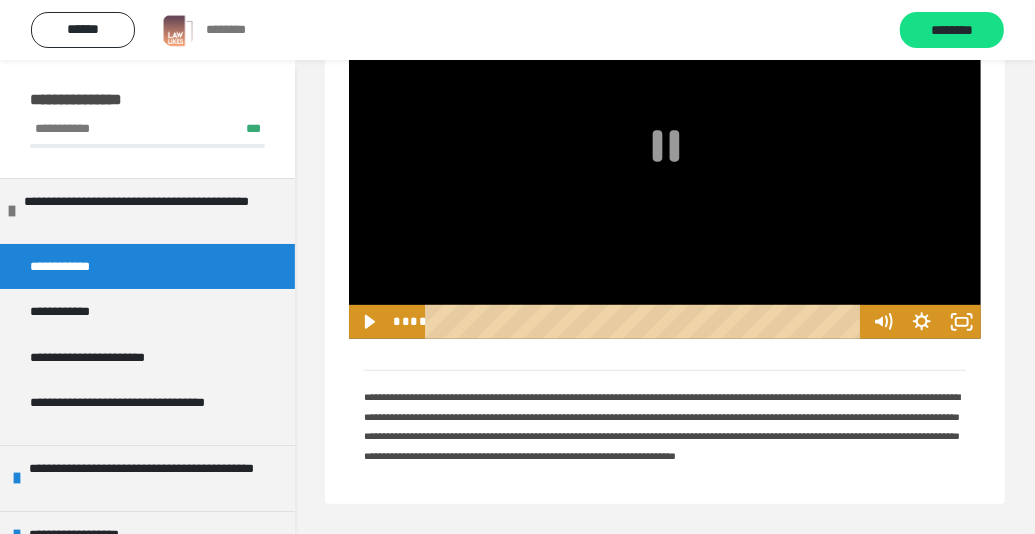 scroll, scrollTop: 328, scrollLeft: 0, axis: vertical 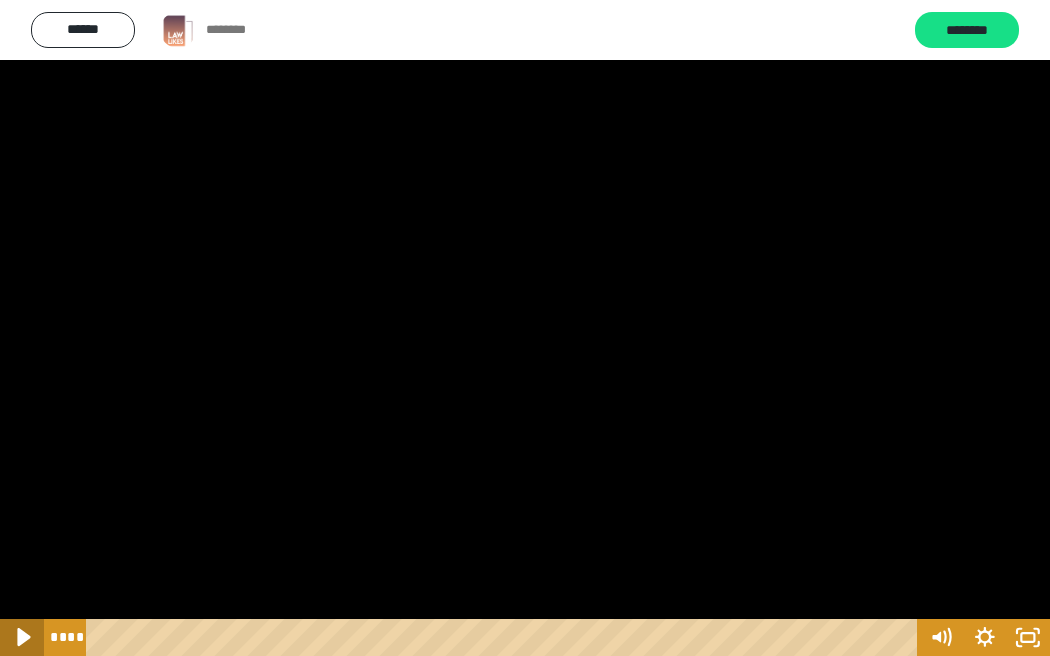 click 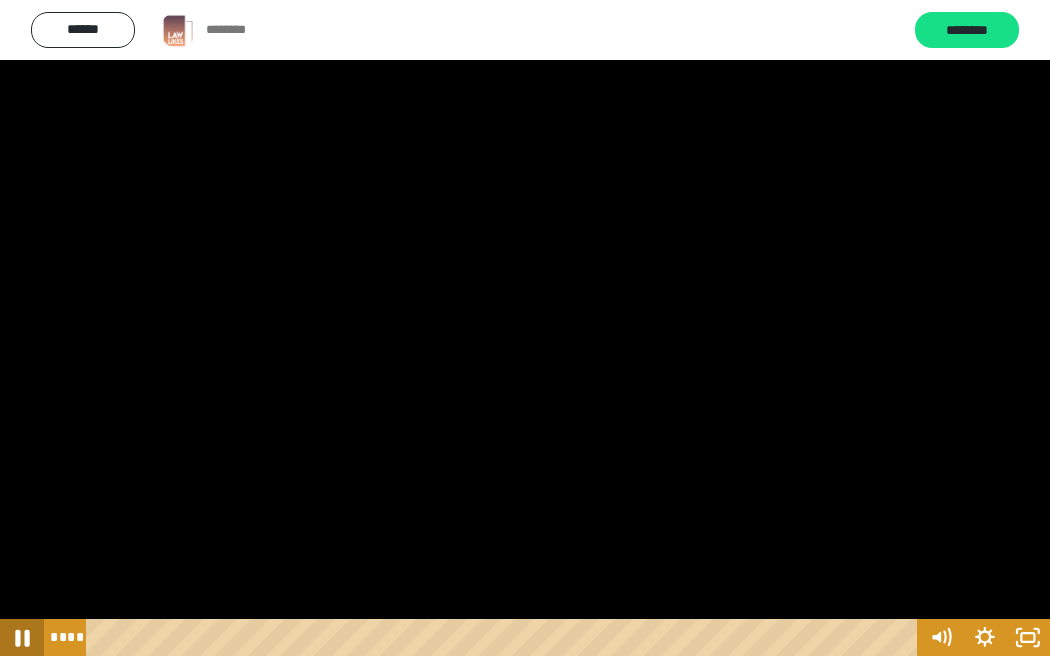 click 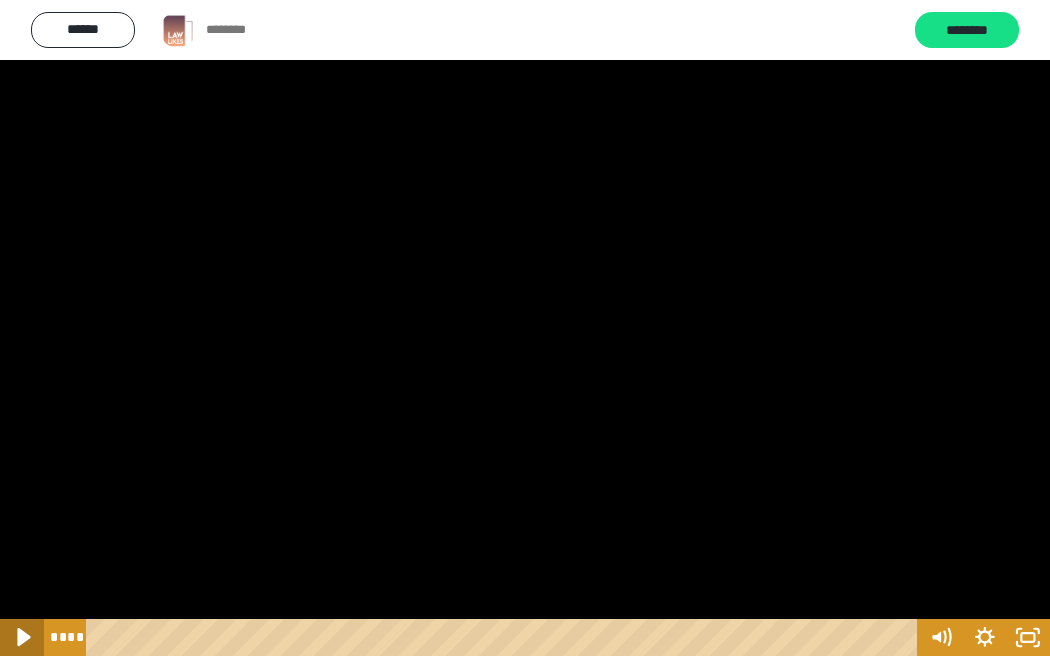click 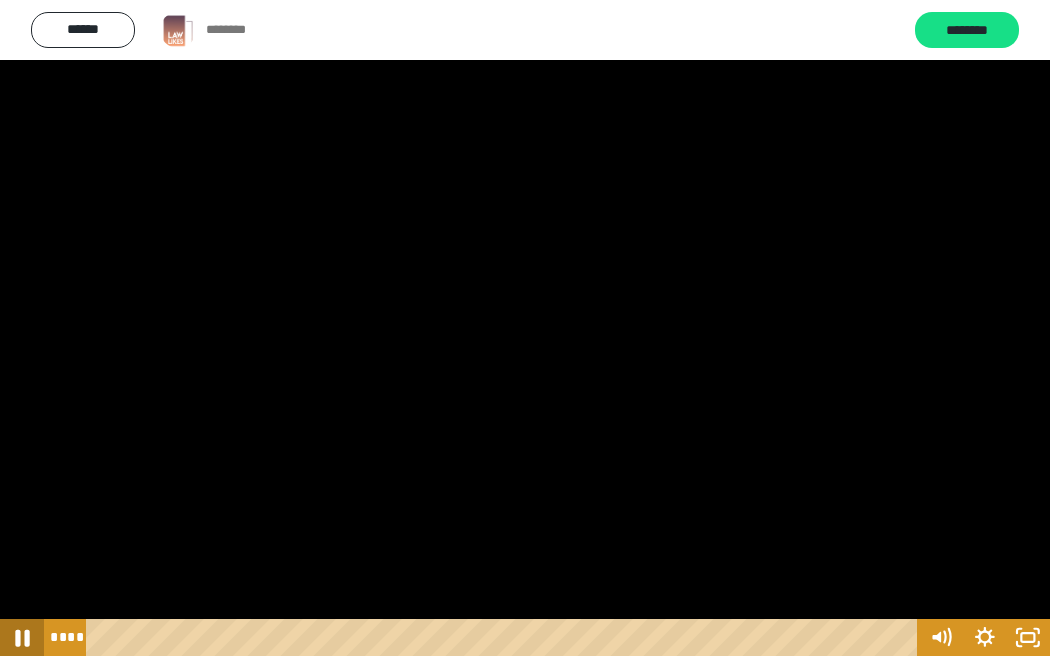 click 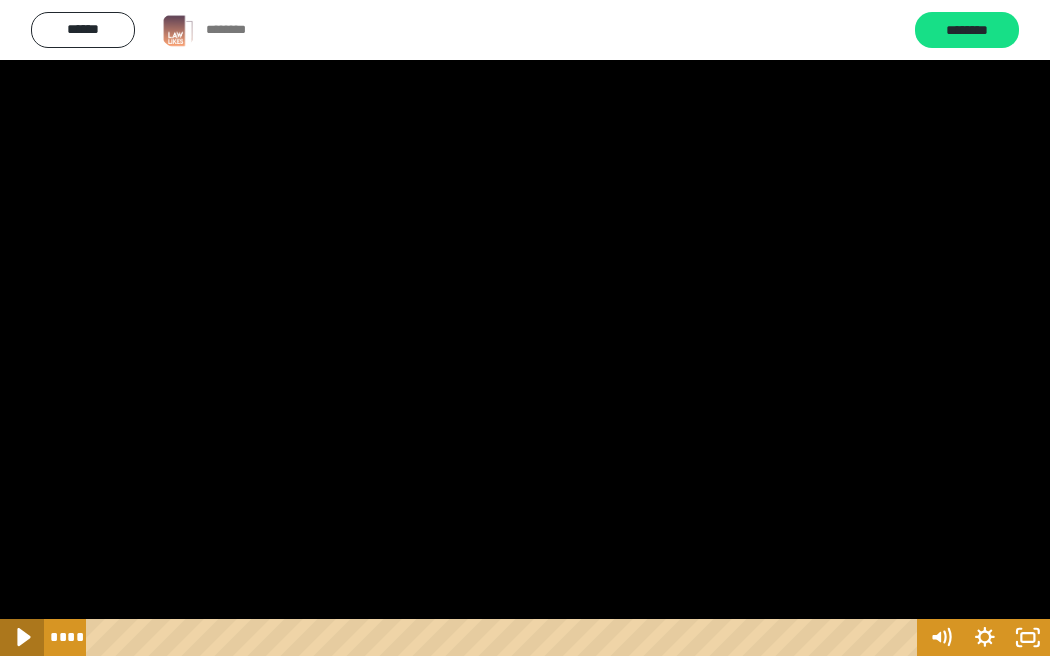 click 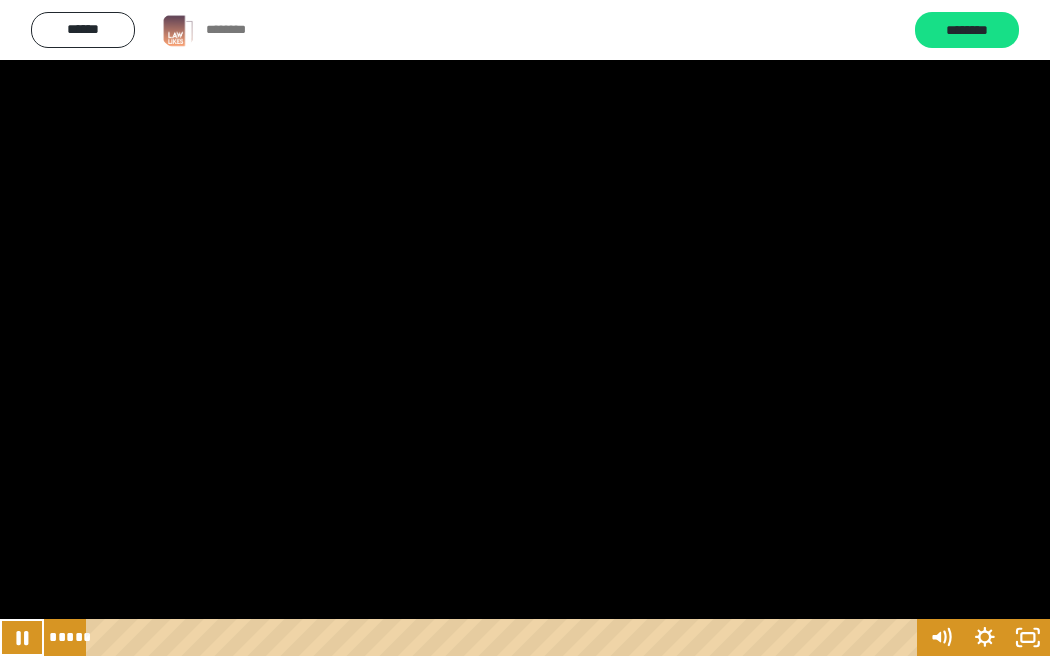 click at bounding box center (525, 328) 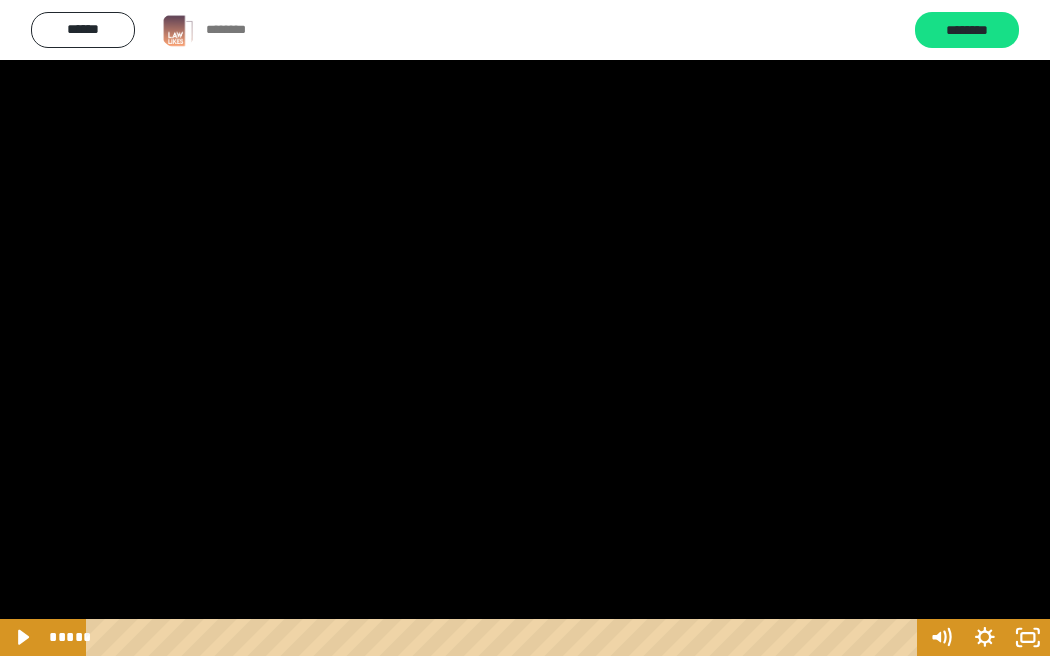 click at bounding box center [525, 328] 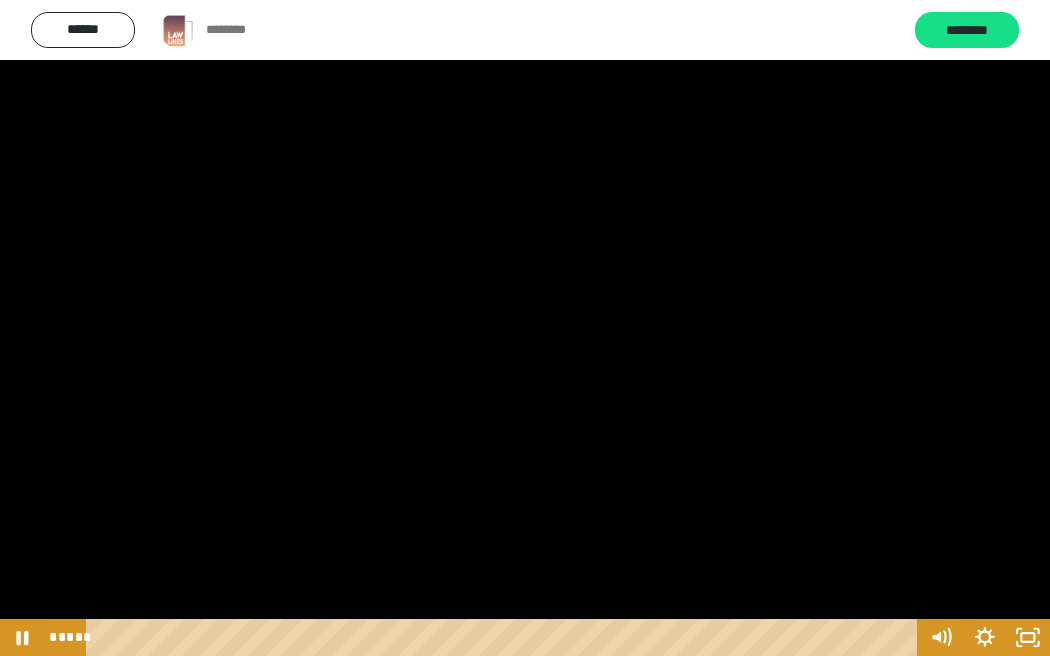 click at bounding box center (525, 328) 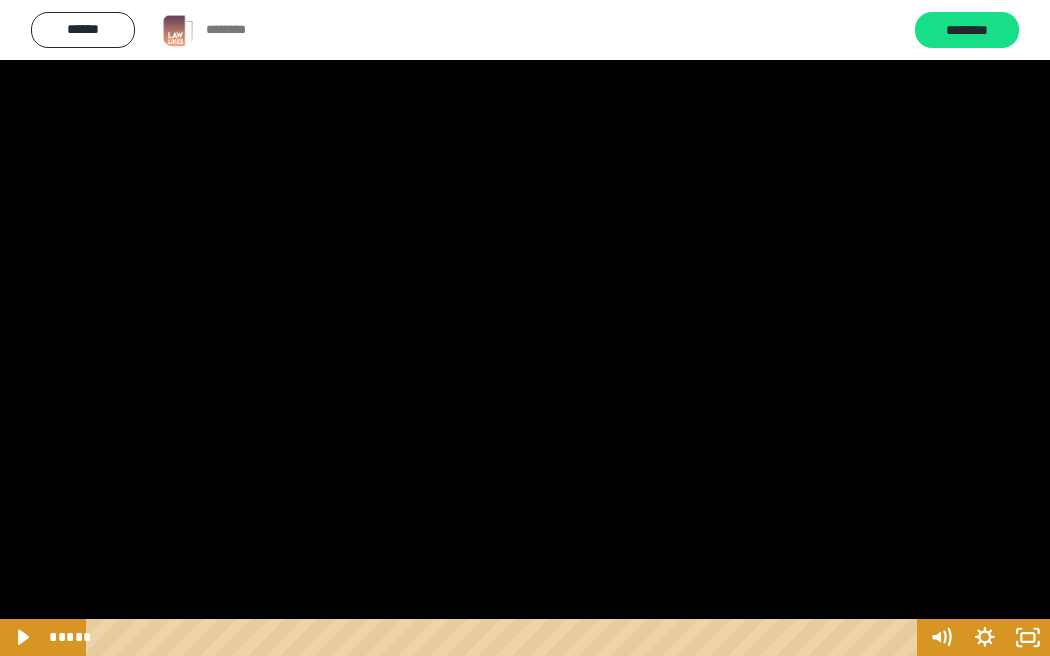 click at bounding box center [525, 328] 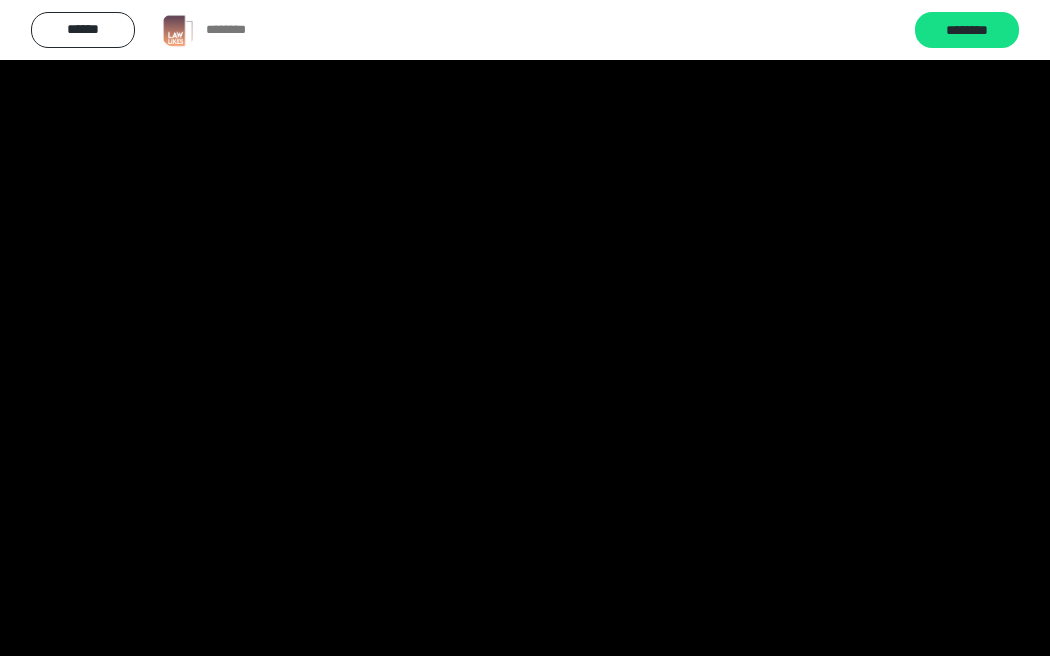click at bounding box center (525, 328) 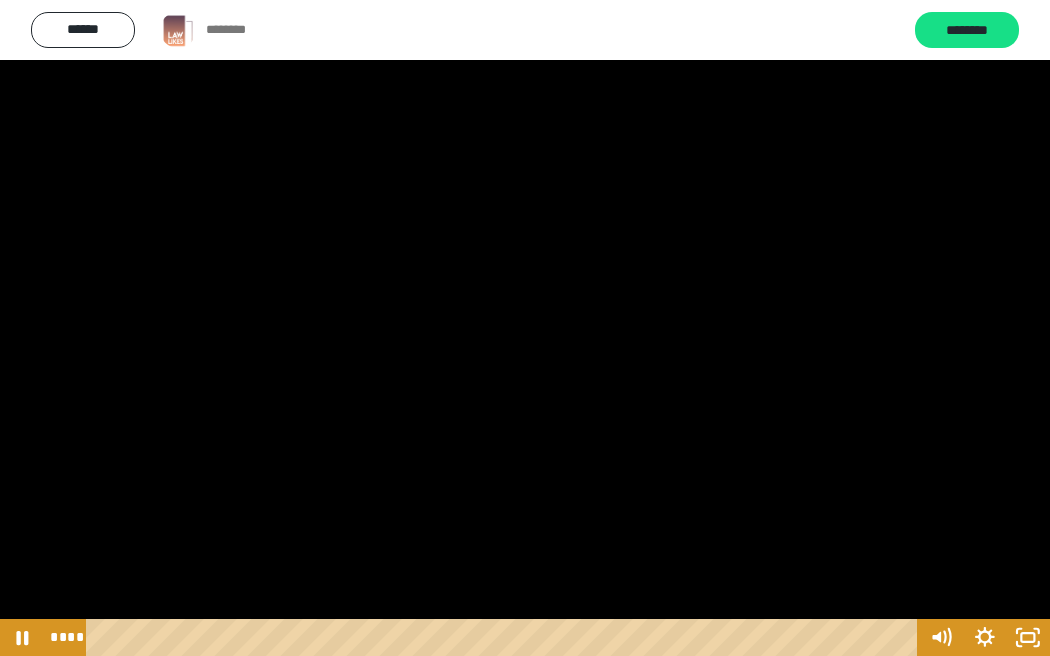 click at bounding box center [525, 328] 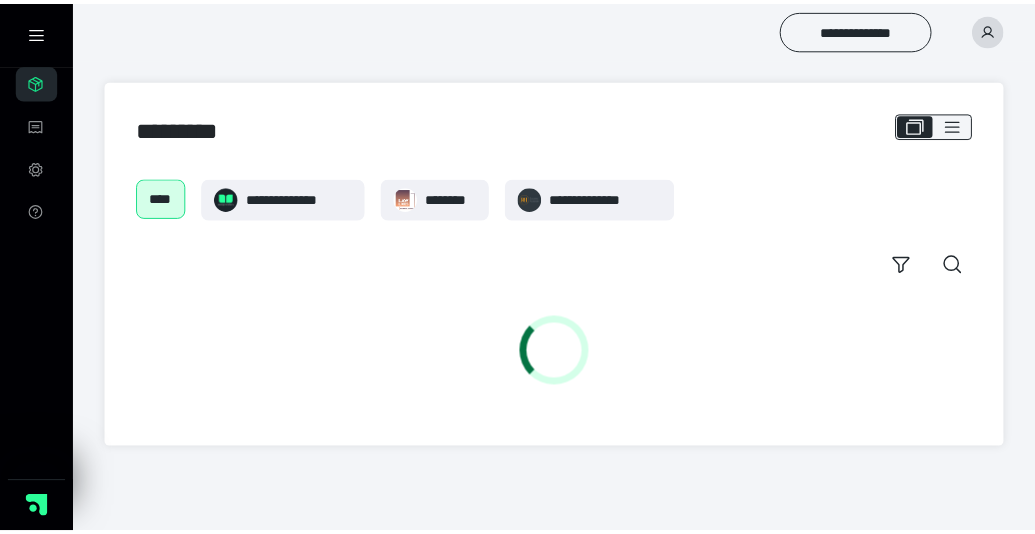 scroll, scrollTop: 0, scrollLeft: 0, axis: both 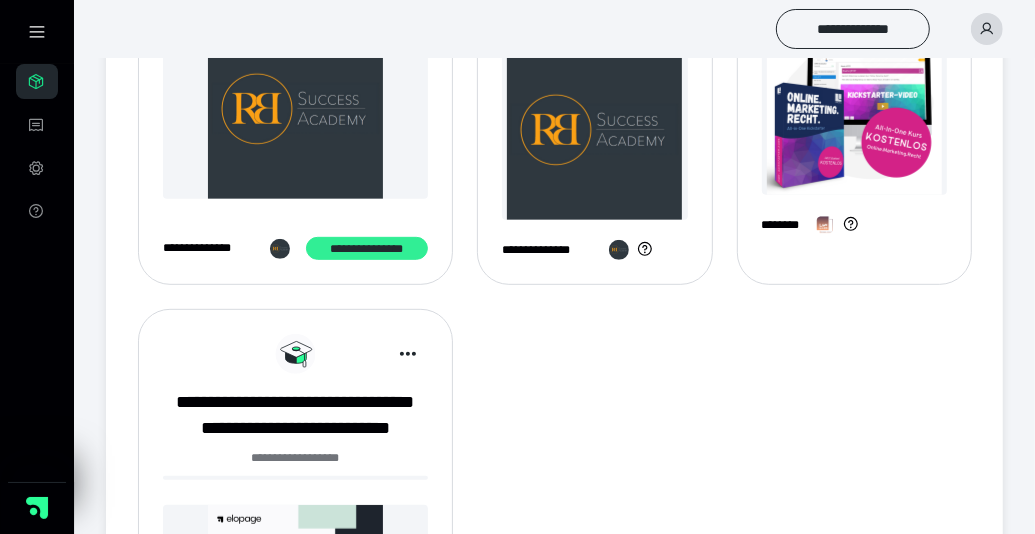 click on "**********" at bounding box center [367, 249] 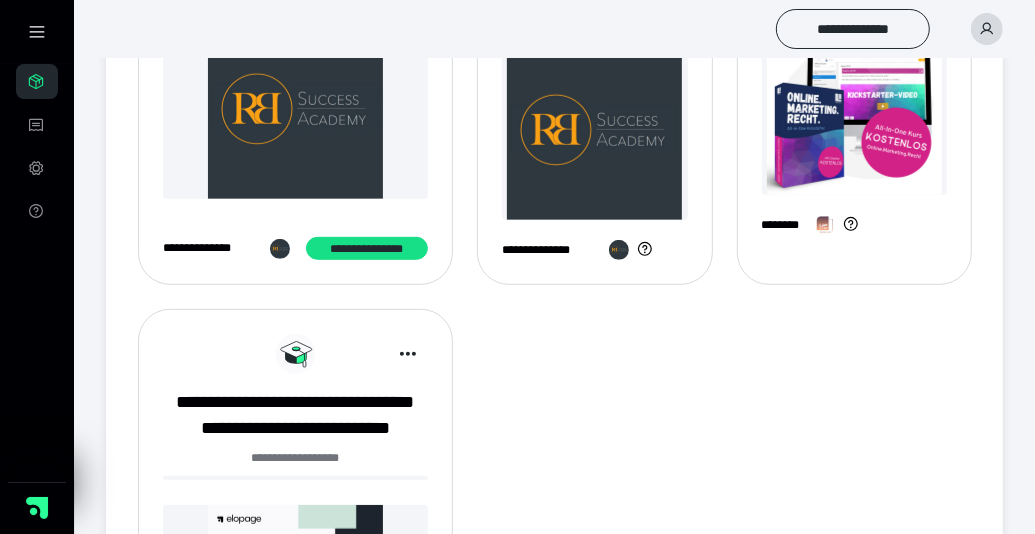 click at bounding box center (595, 132) 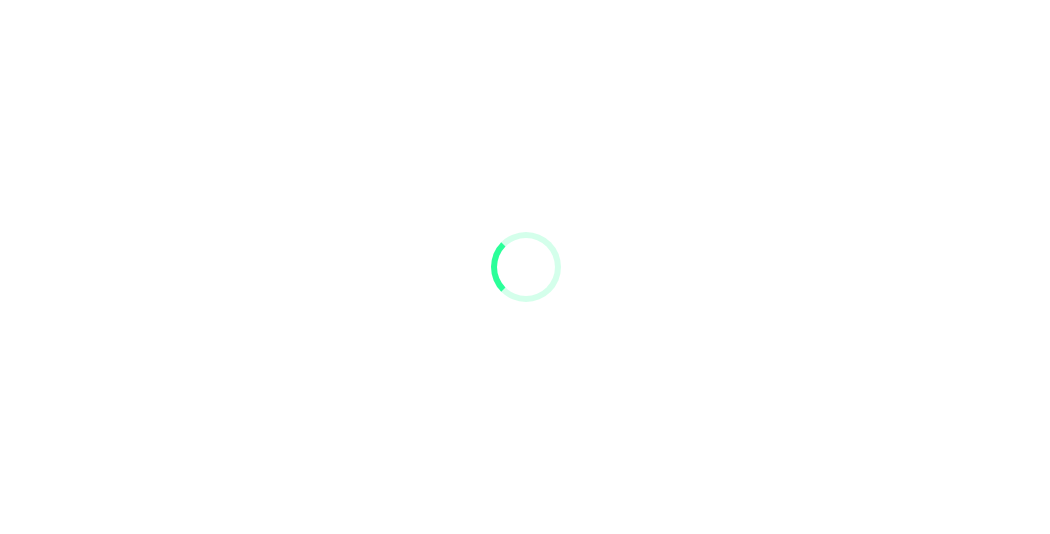 scroll, scrollTop: 0, scrollLeft: 0, axis: both 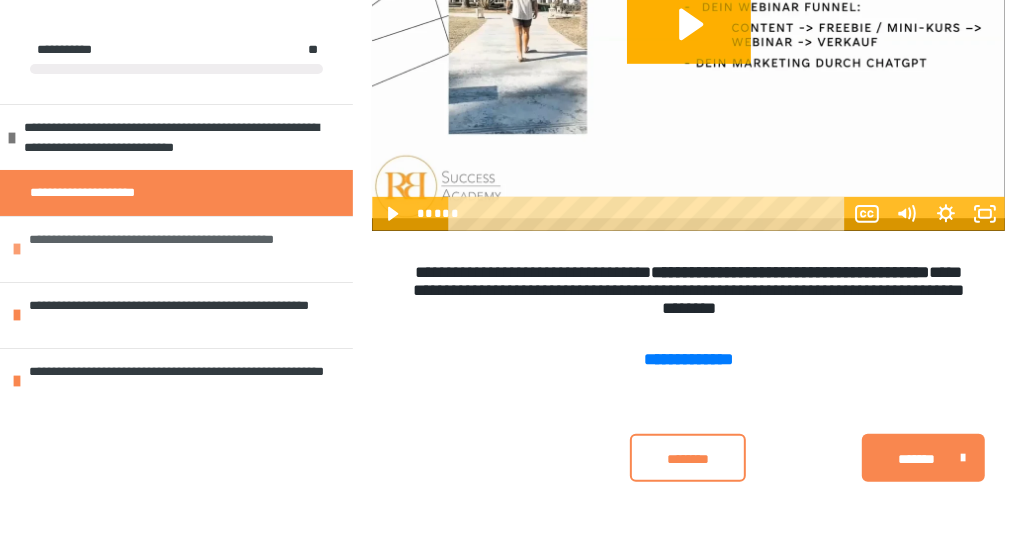 click on "**********" at bounding box center (185, 249) 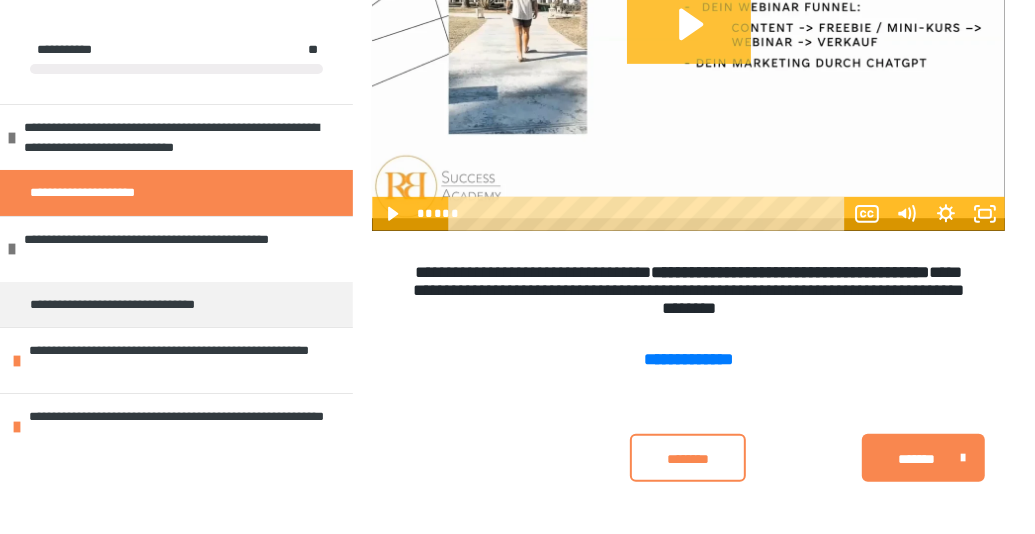 click 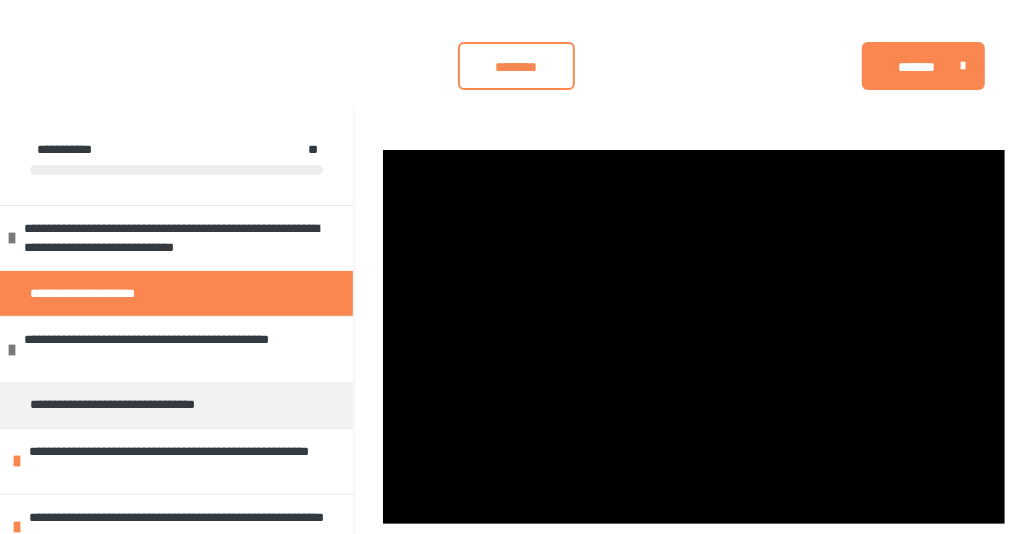 scroll, scrollTop: 234, scrollLeft: 0, axis: vertical 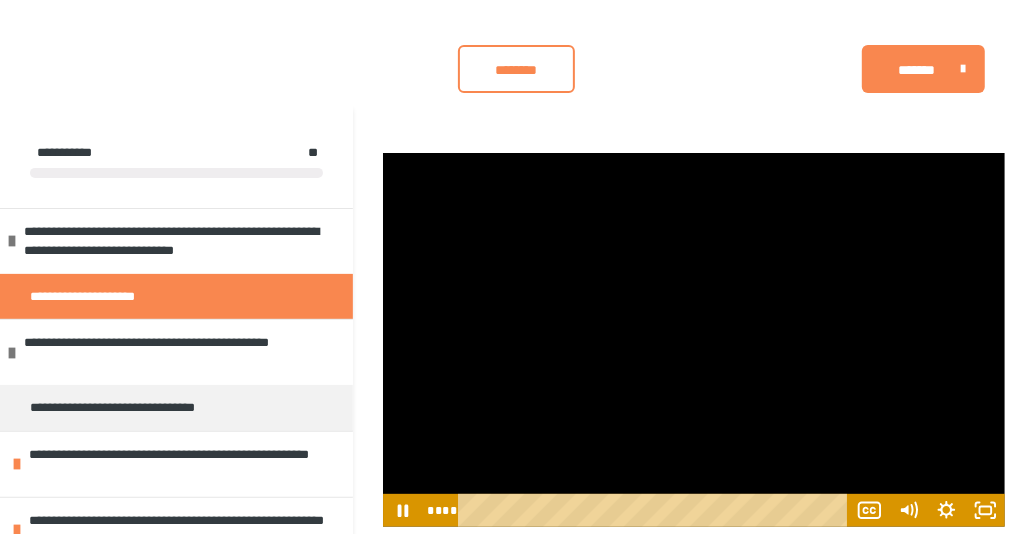 drag, startPoint x: 680, startPoint y: 362, endPoint x: 687, endPoint y: 301, distance: 61.400326 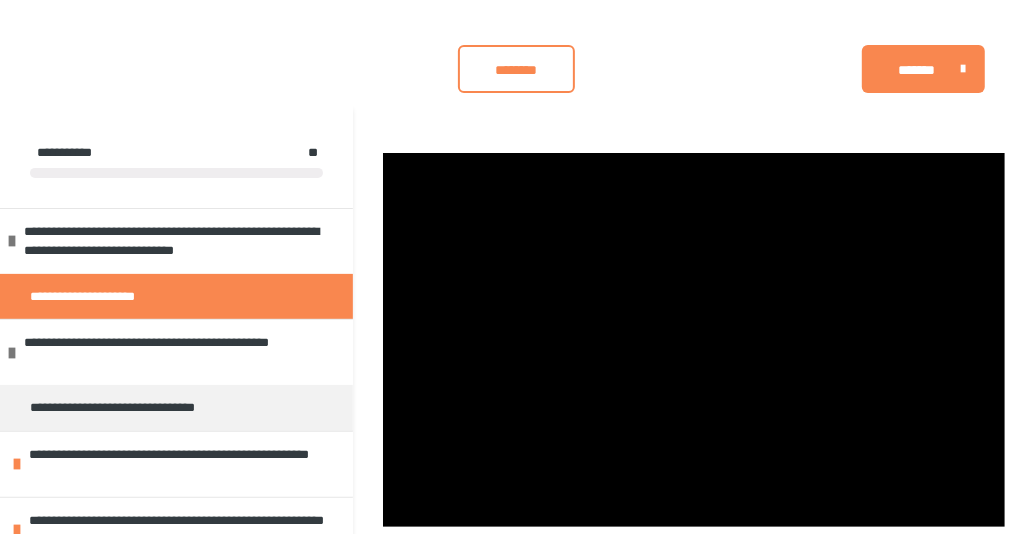 drag, startPoint x: 640, startPoint y: 265, endPoint x: 623, endPoint y: 103, distance: 162.88953 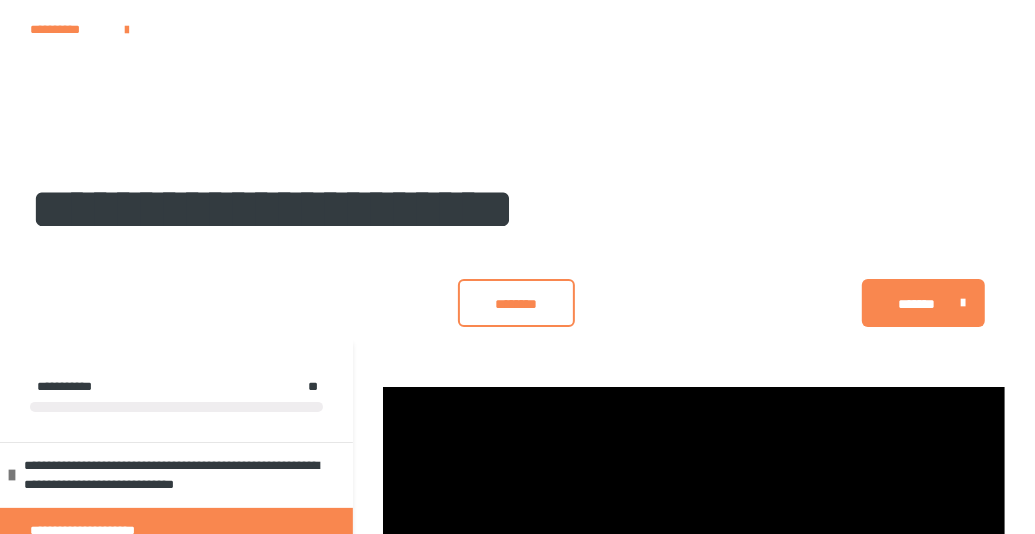 scroll, scrollTop: 467, scrollLeft: 0, axis: vertical 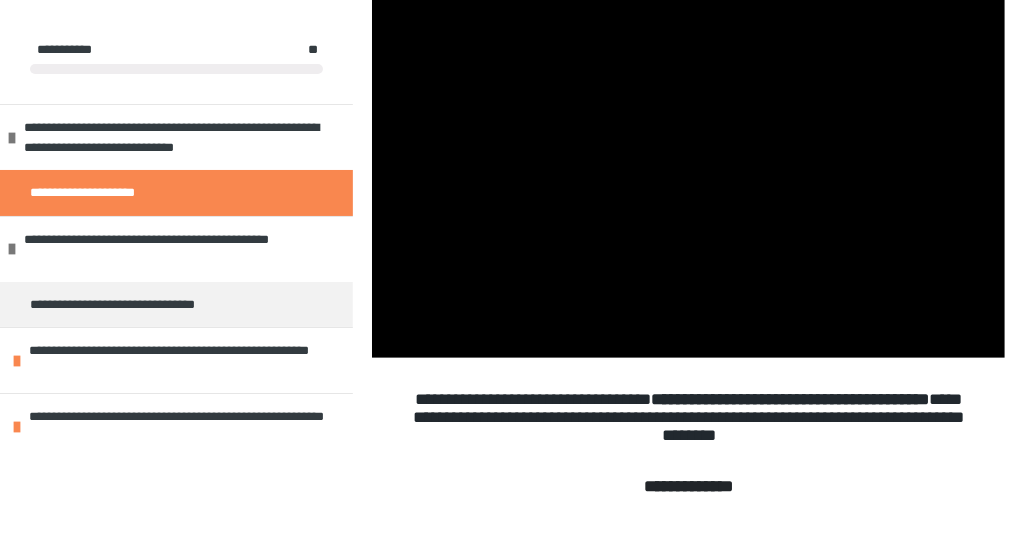 click on "**********" at bounding box center (688, 486) 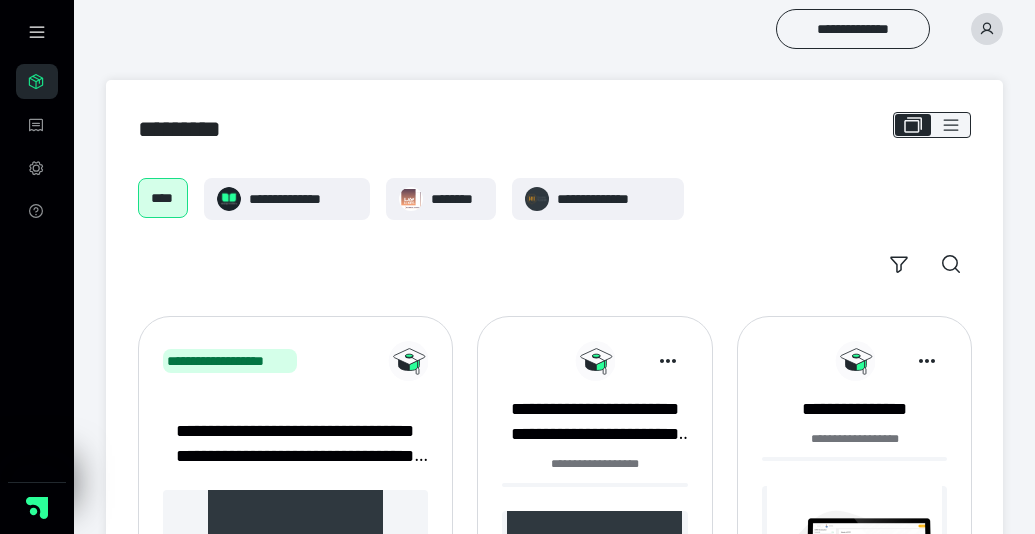 scroll, scrollTop: 0, scrollLeft: 0, axis: both 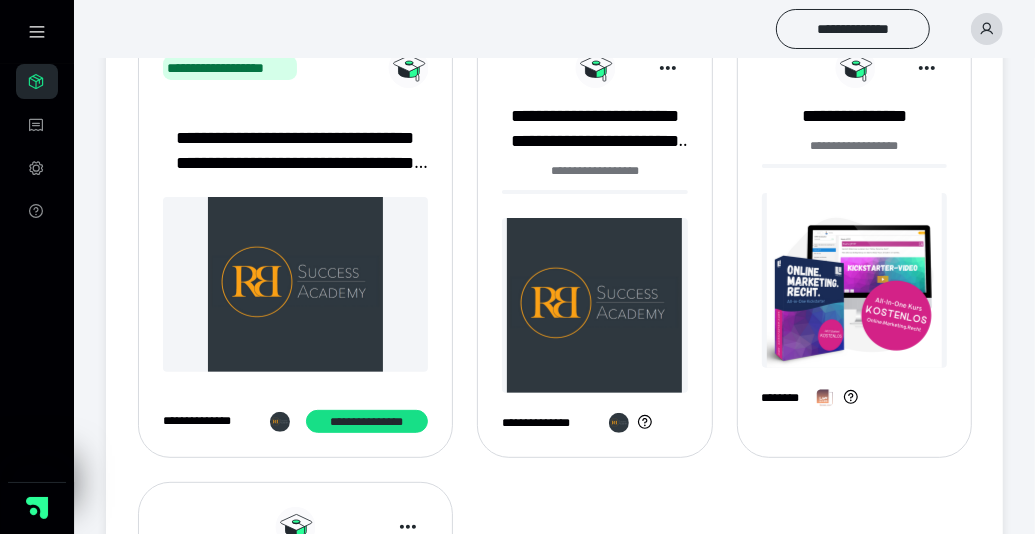 click at bounding box center (595, 305) 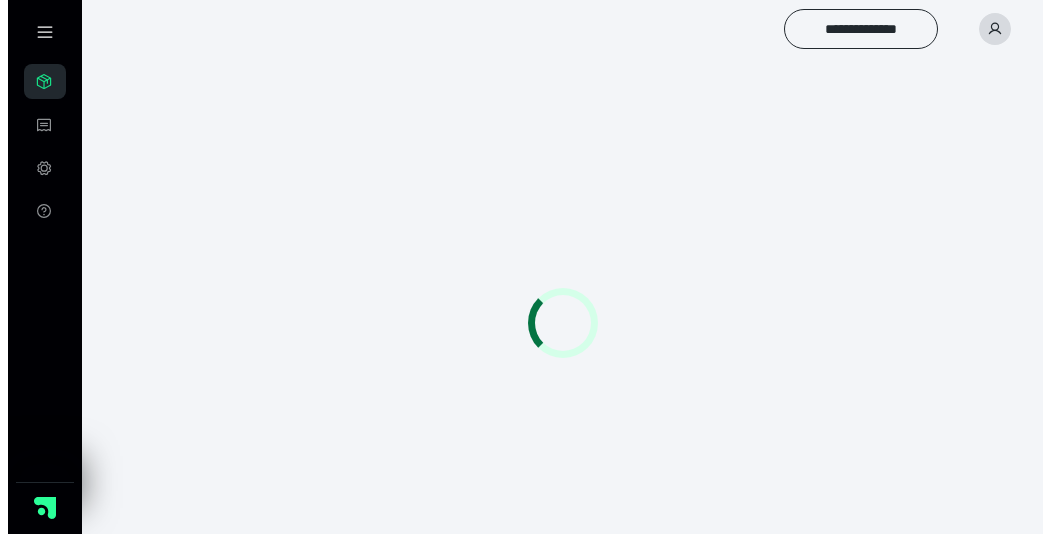 scroll, scrollTop: 0, scrollLeft: 0, axis: both 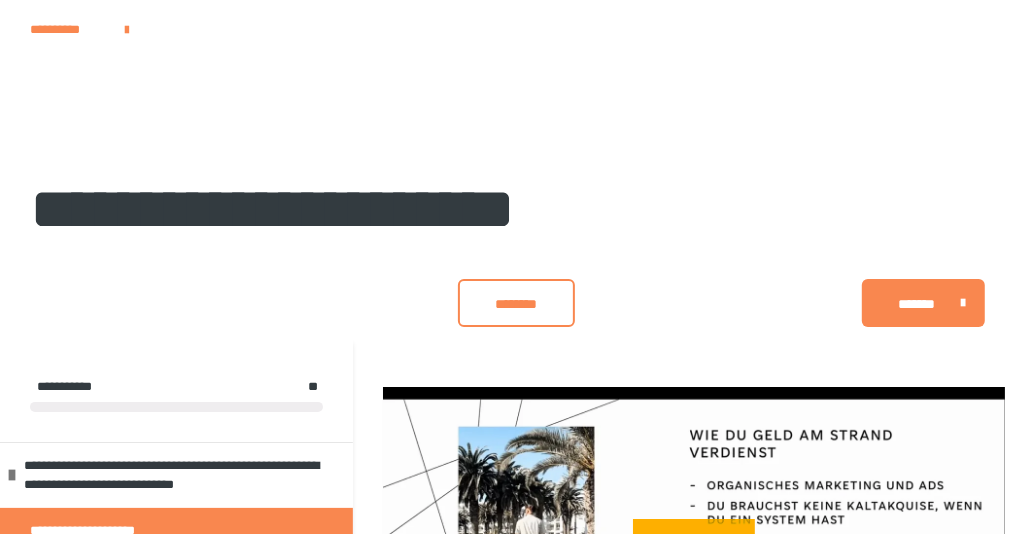 click on "**********" at bounding box center [517, 713] 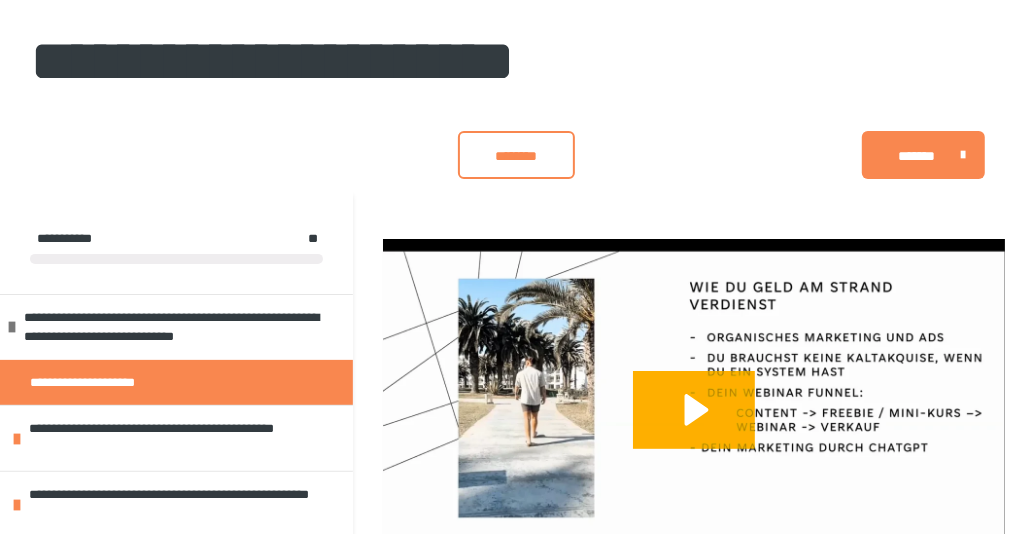 scroll, scrollTop: 159, scrollLeft: 0, axis: vertical 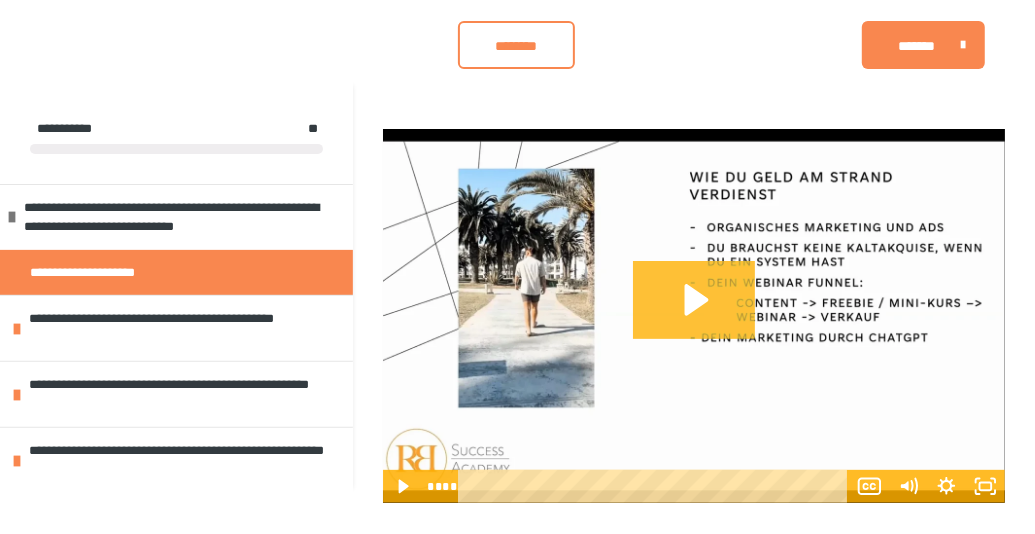 click 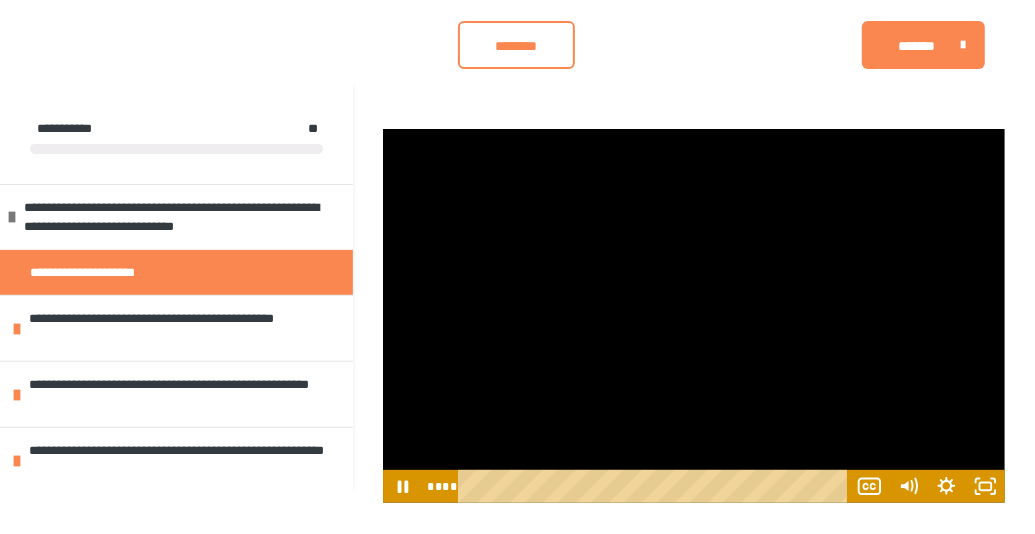 click at bounding box center (694, 315) 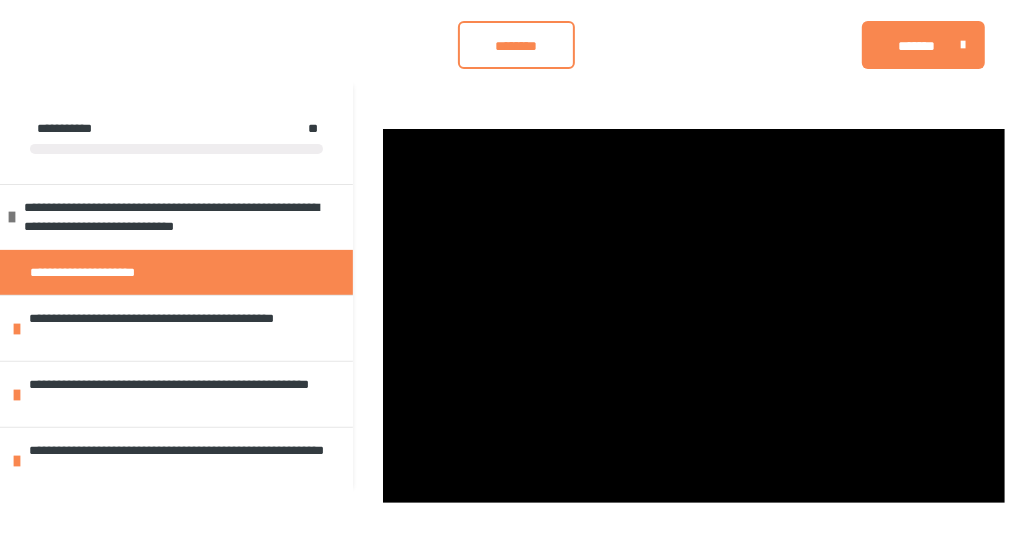 click at bounding box center [694, 315] 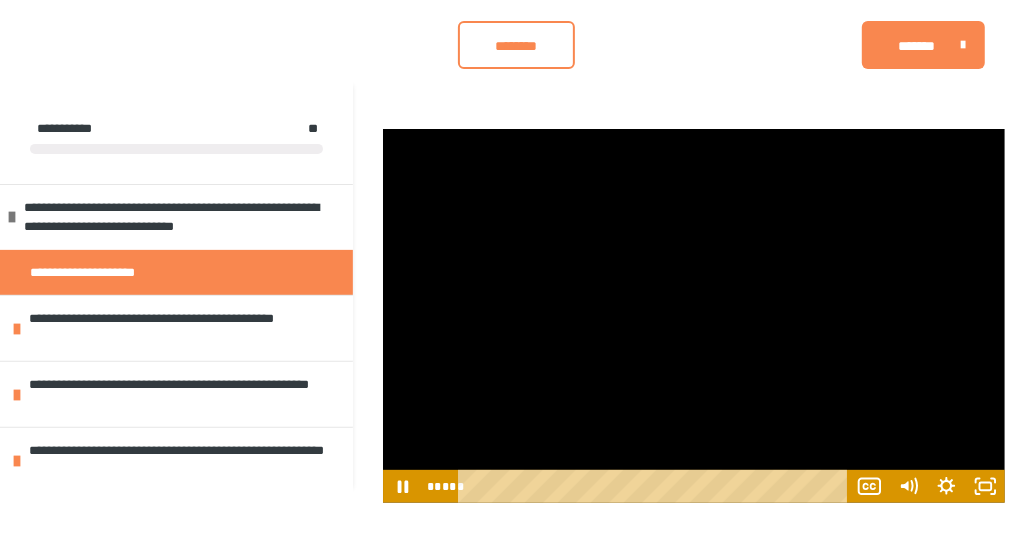 click at bounding box center (694, 315) 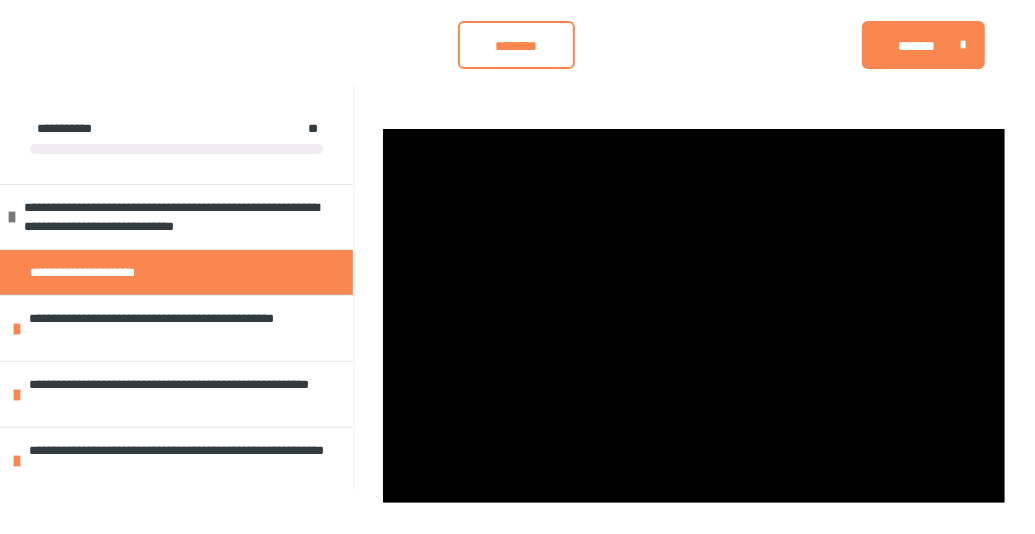 click at bounding box center [694, 315] 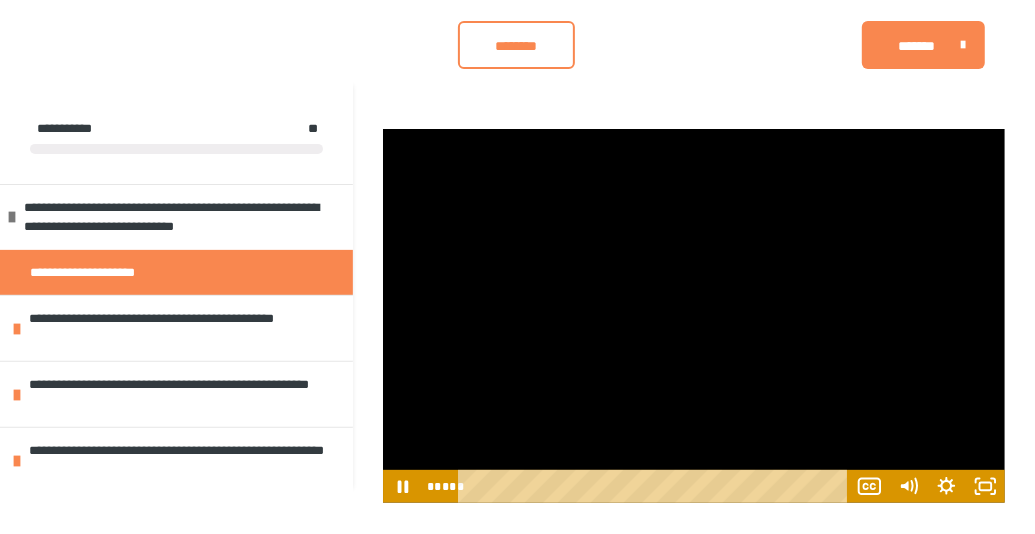 click at bounding box center [694, 315] 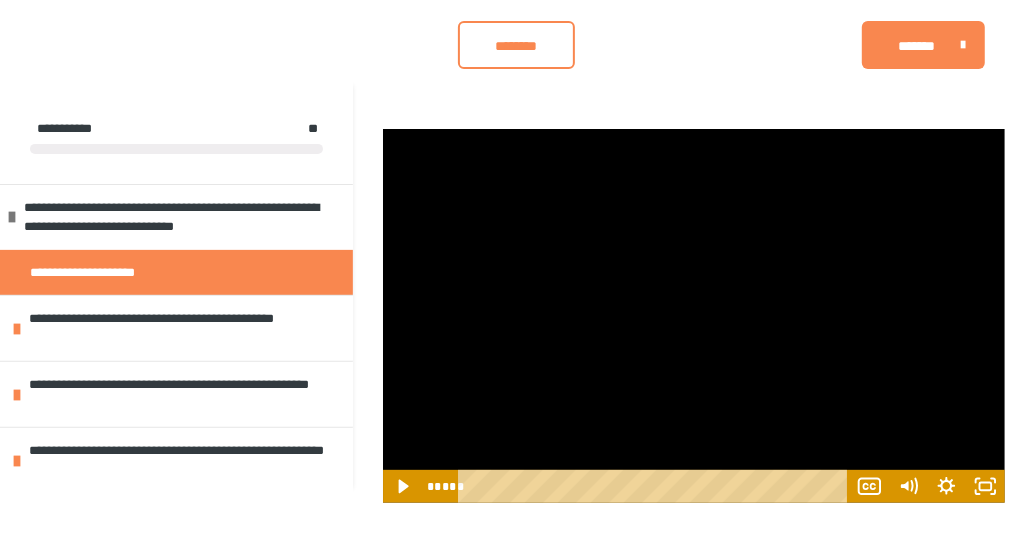 click at bounding box center [694, 315] 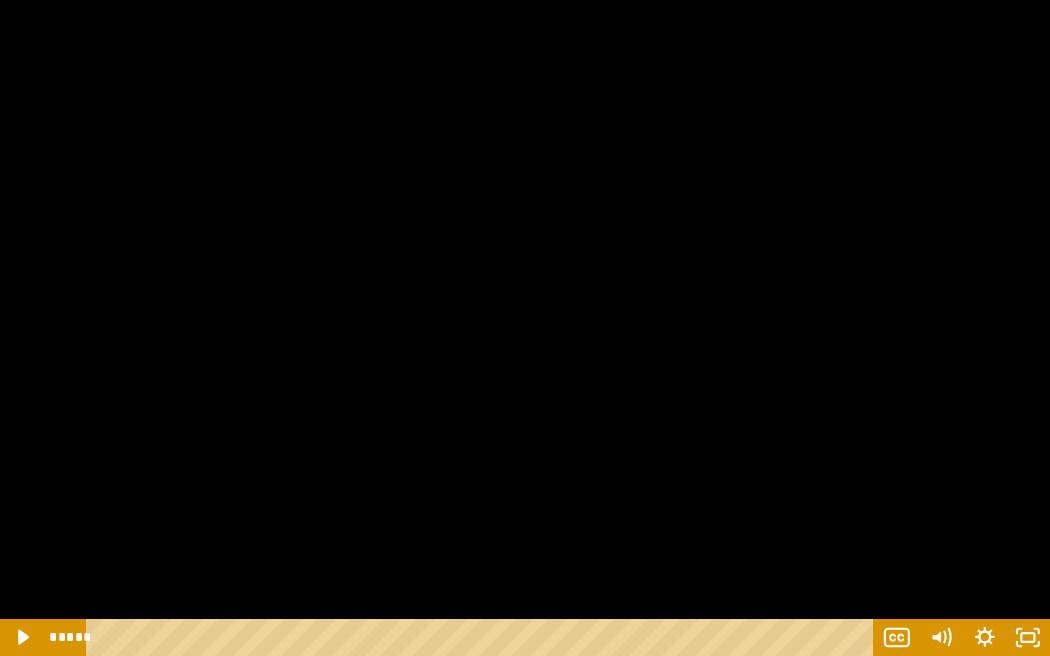 click at bounding box center (525, 328) 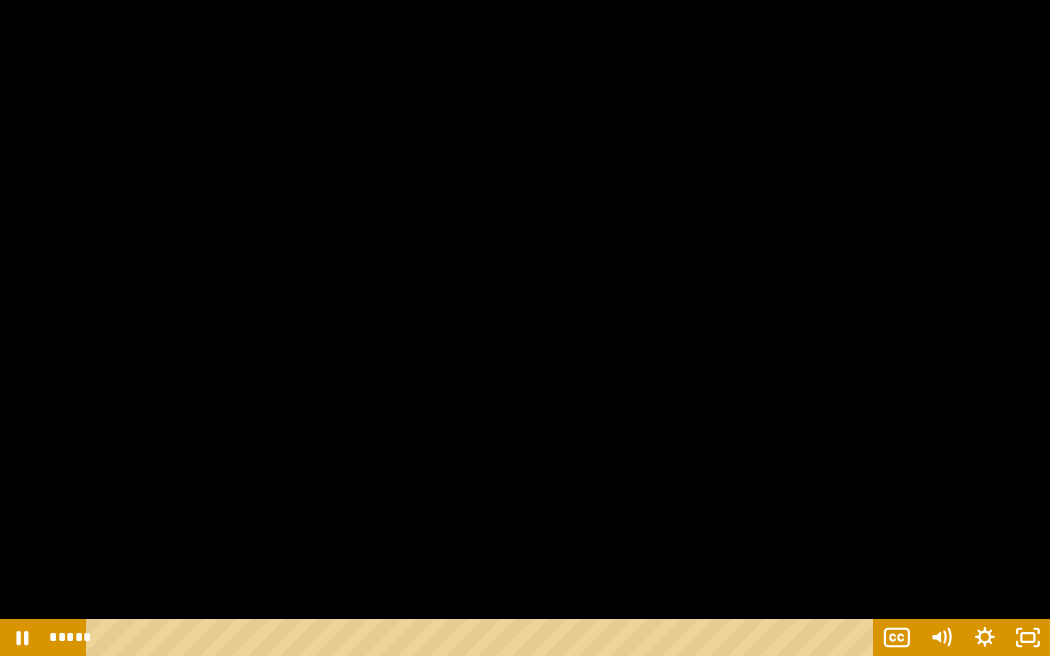 click at bounding box center [525, 328] 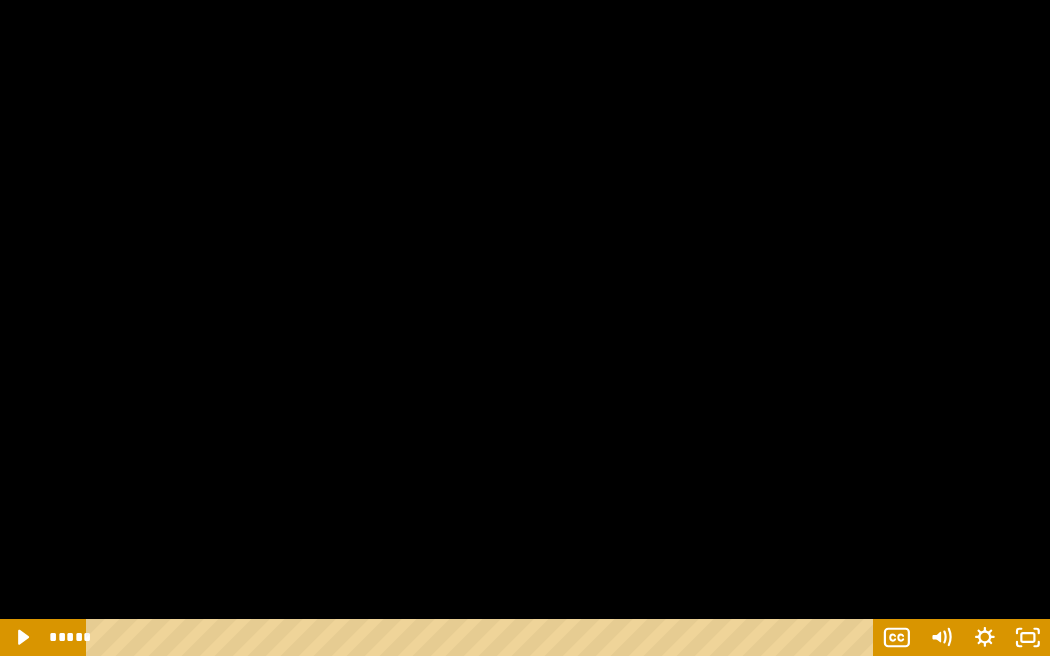 click at bounding box center (525, 328) 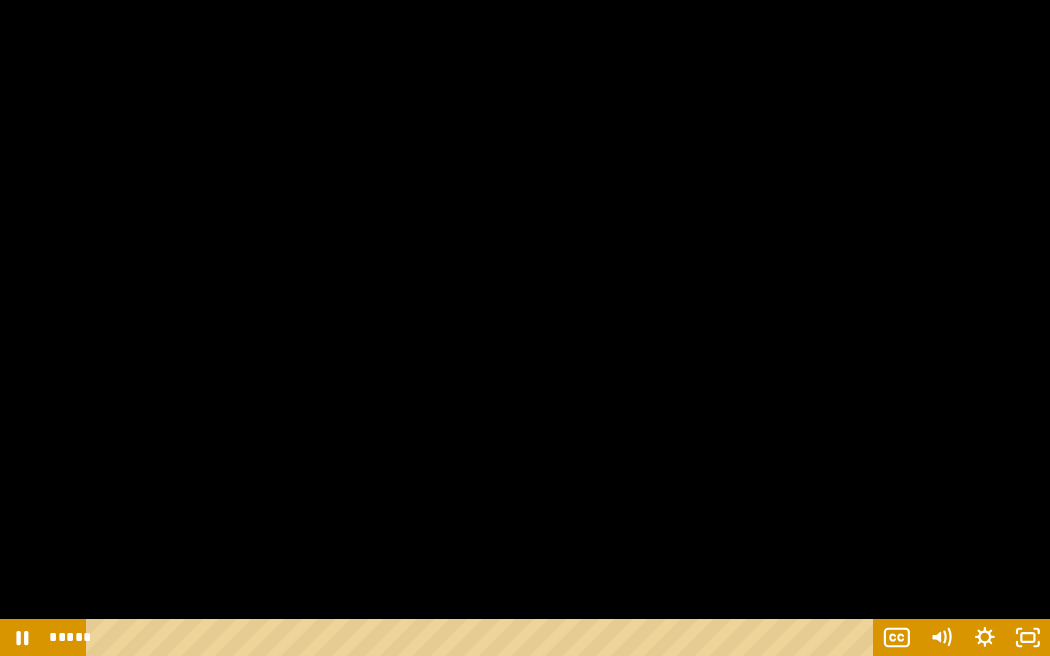click at bounding box center [525, 328] 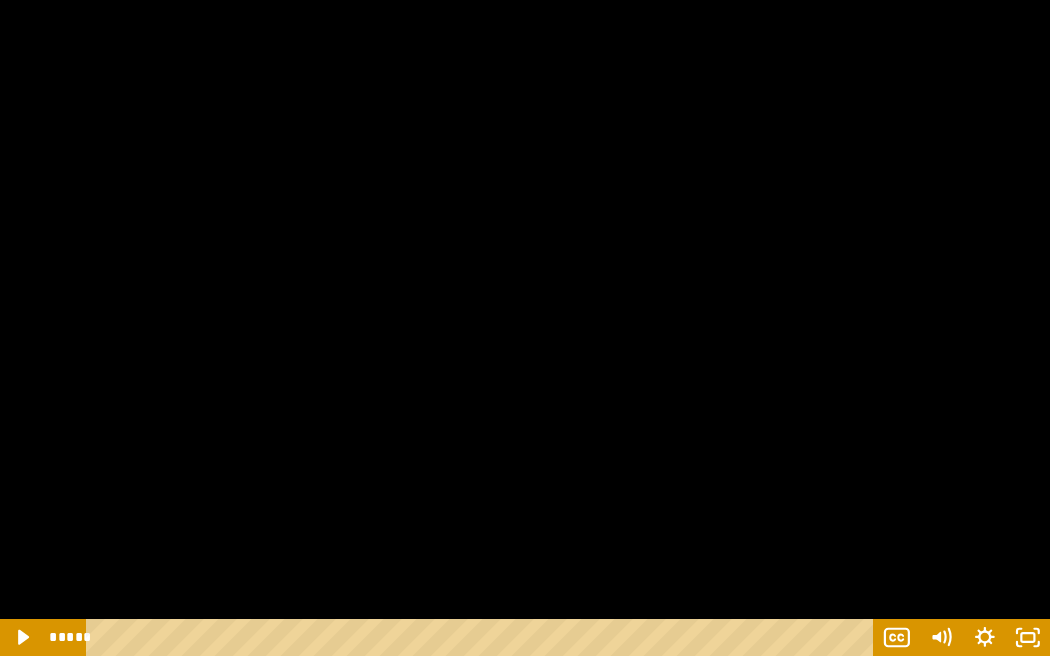 click at bounding box center [525, 328] 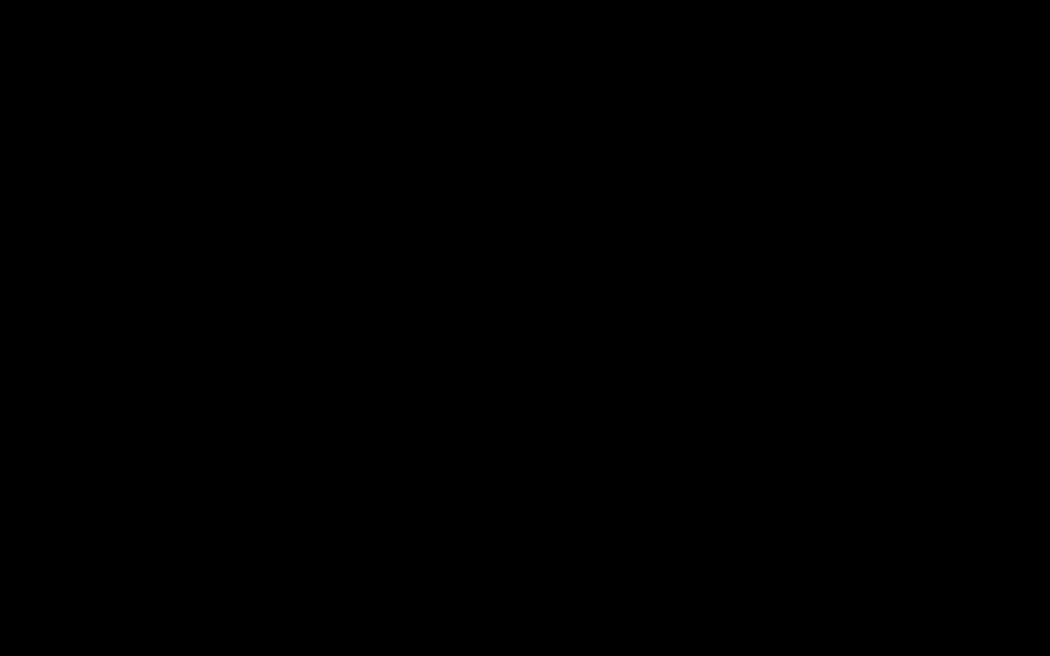 click at bounding box center [525, 328] 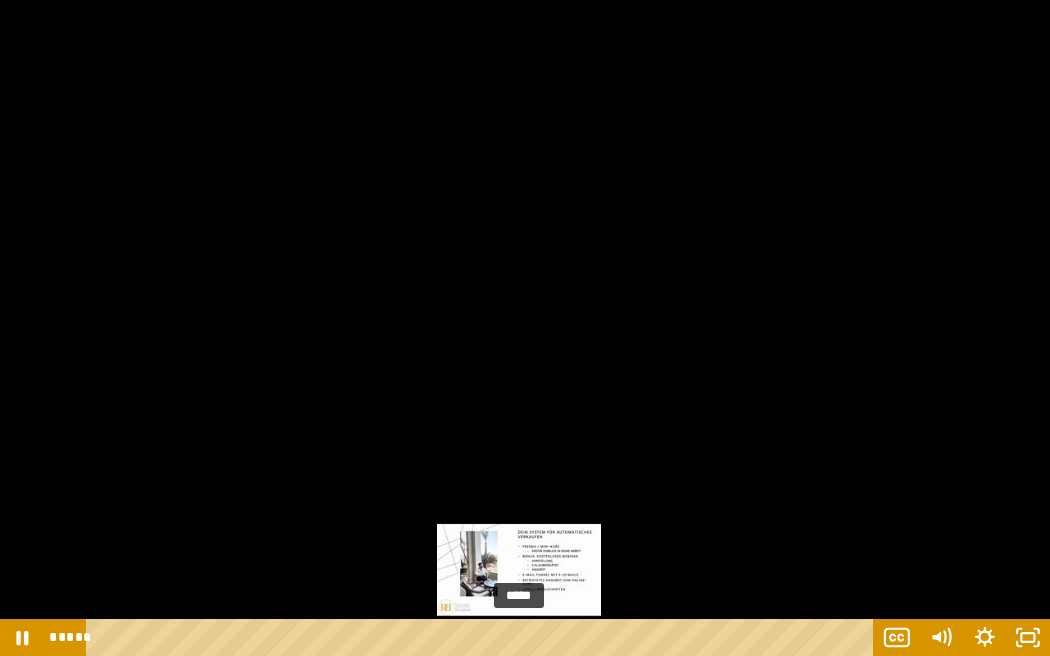 click on "*****" at bounding box center [483, 637] 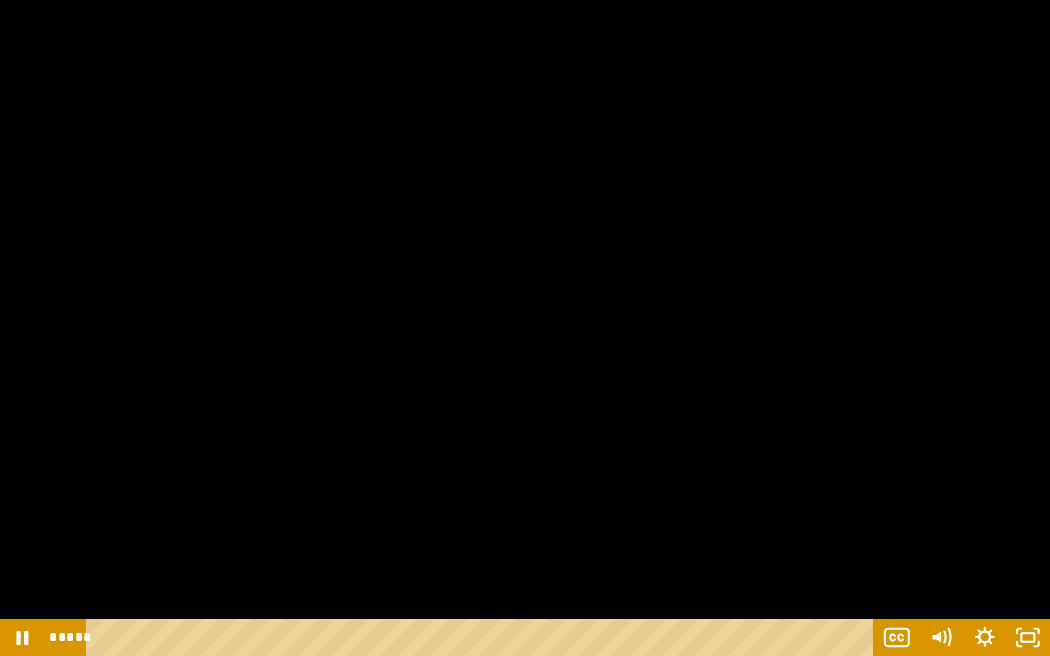 click at bounding box center [525, 328] 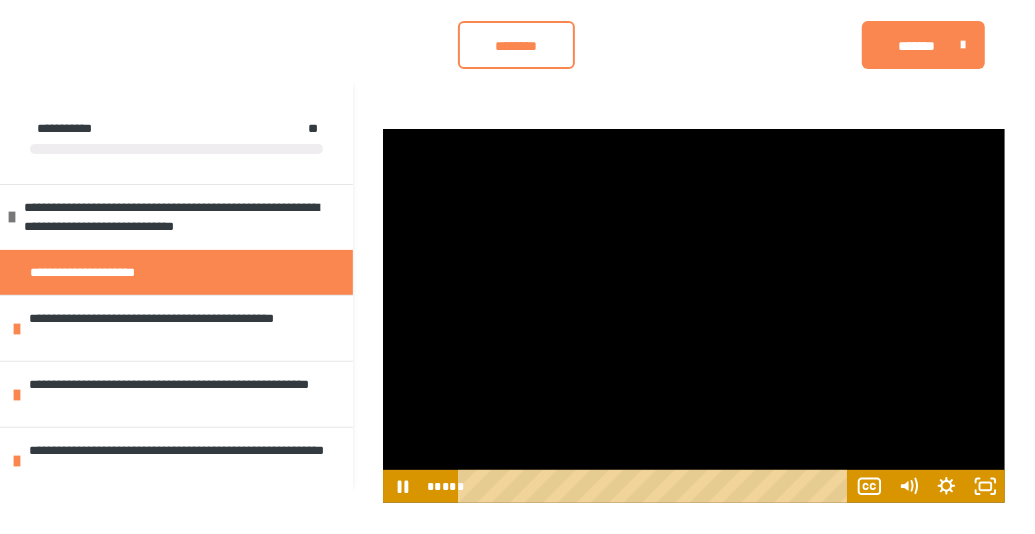 click at bounding box center [694, 315] 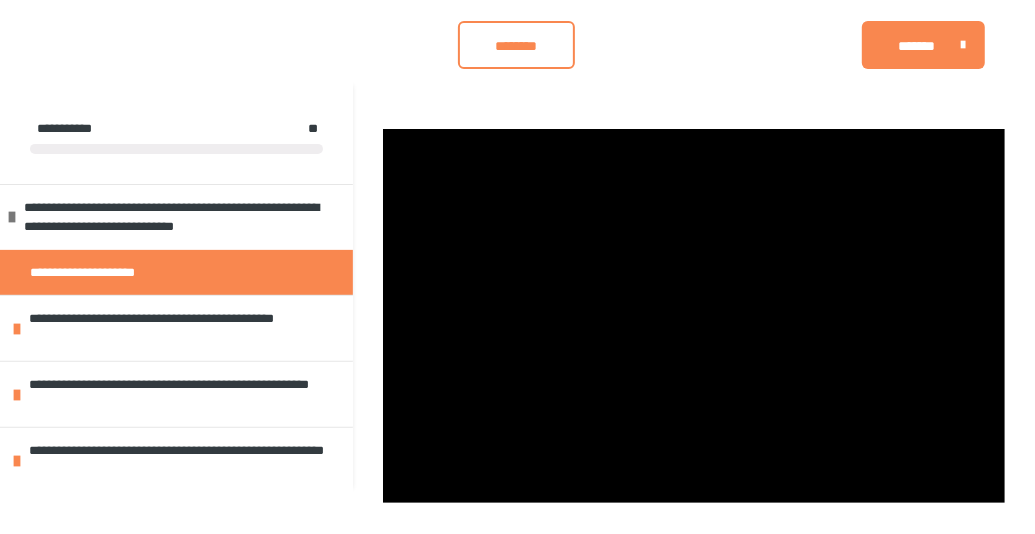 type 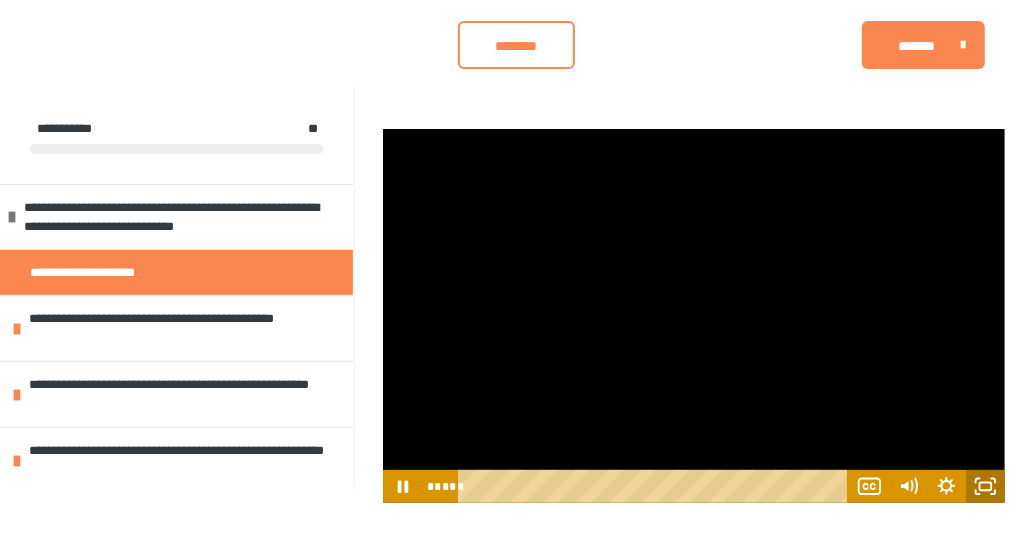 click 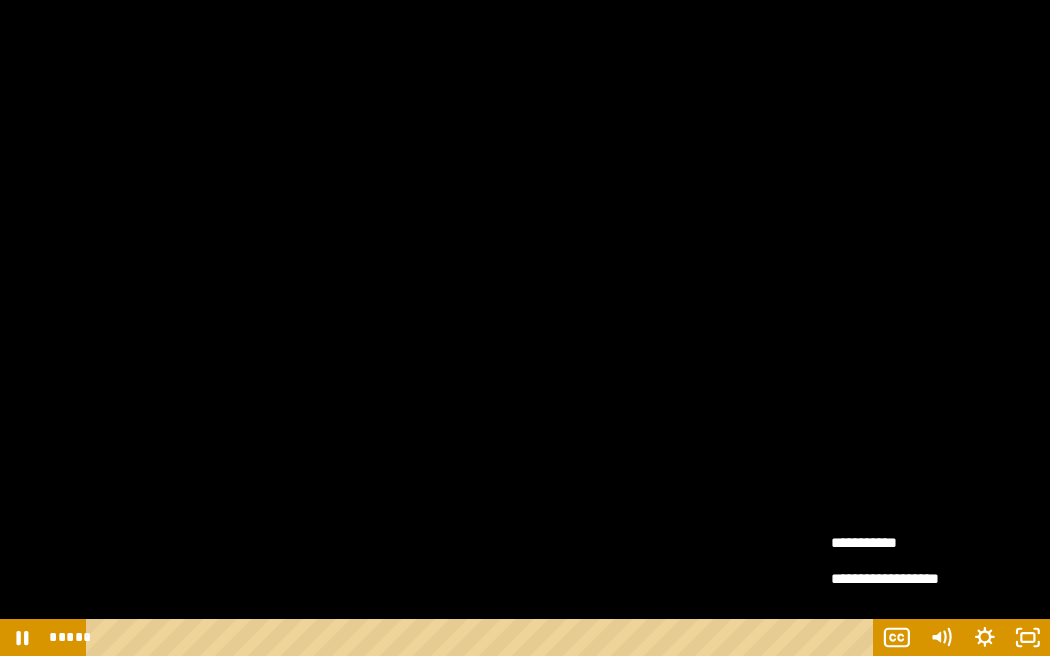 click at bounding box center (525, 328) 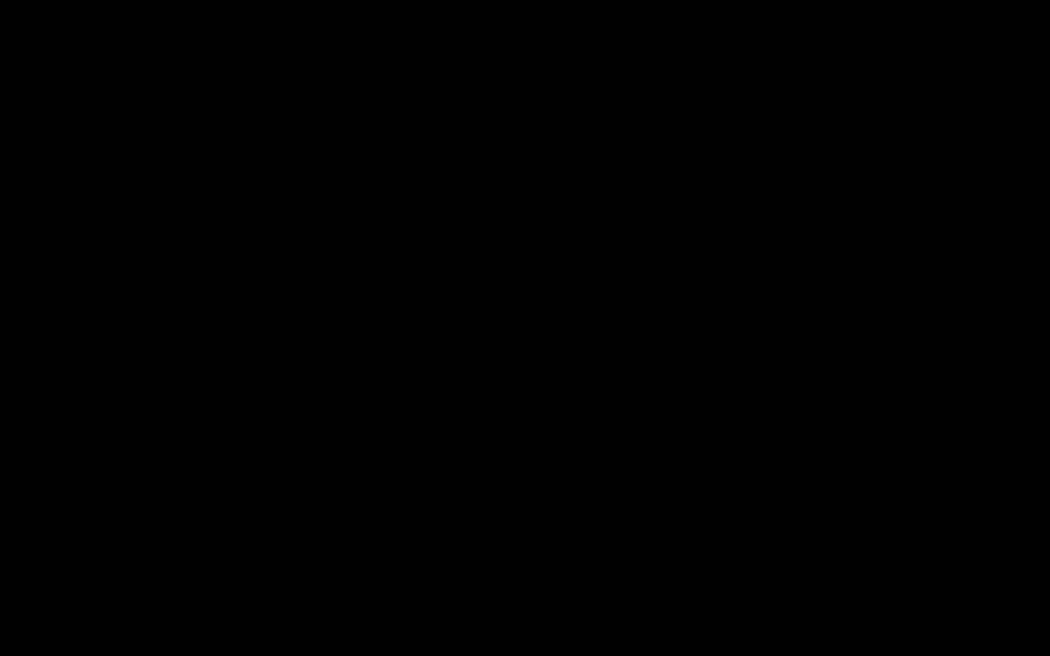 click at bounding box center [525, 328] 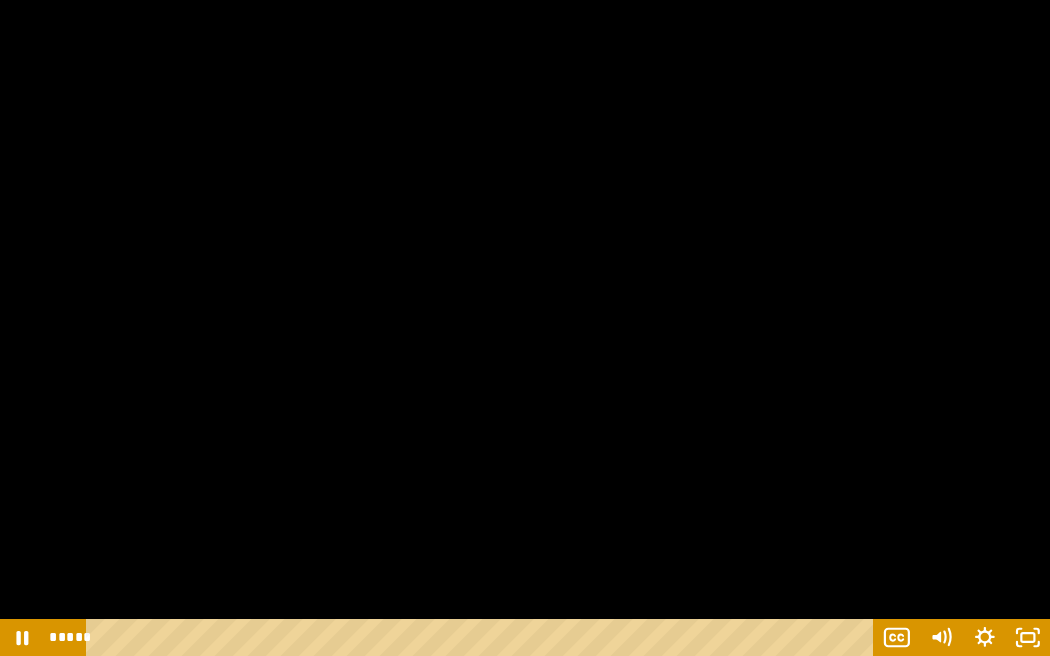 click at bounding box center (525, 328) 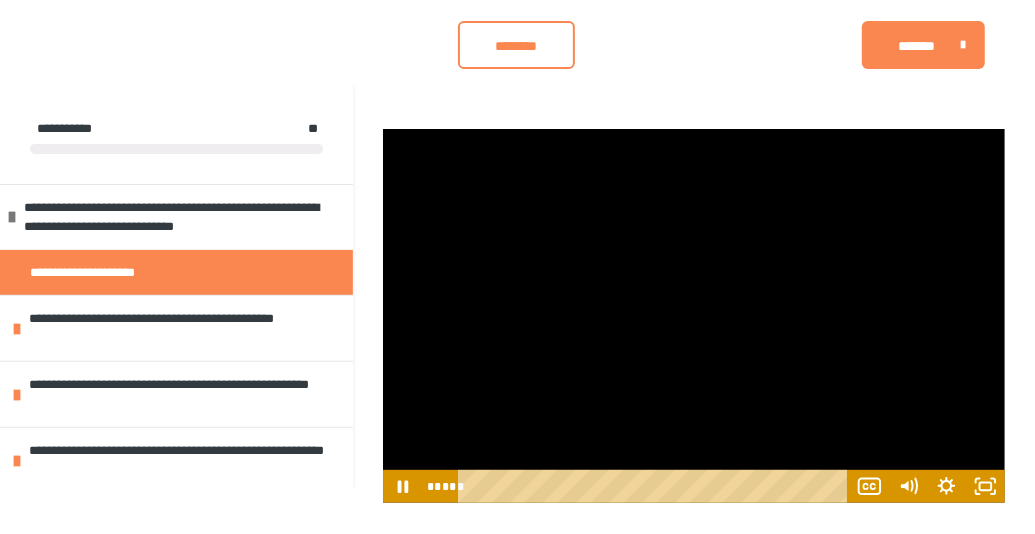 click at bounding box center (694, 315) 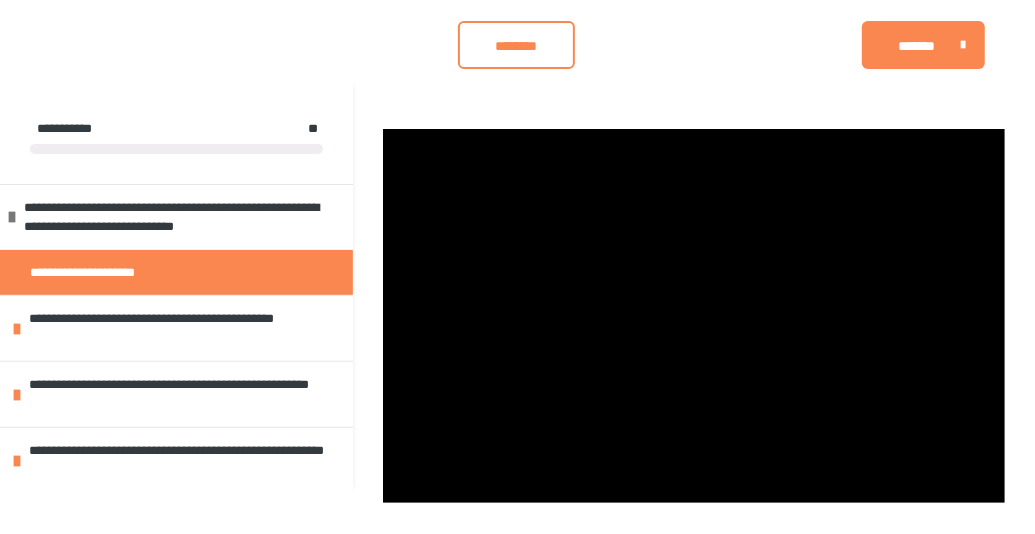 click at bounding box center (694, 315) 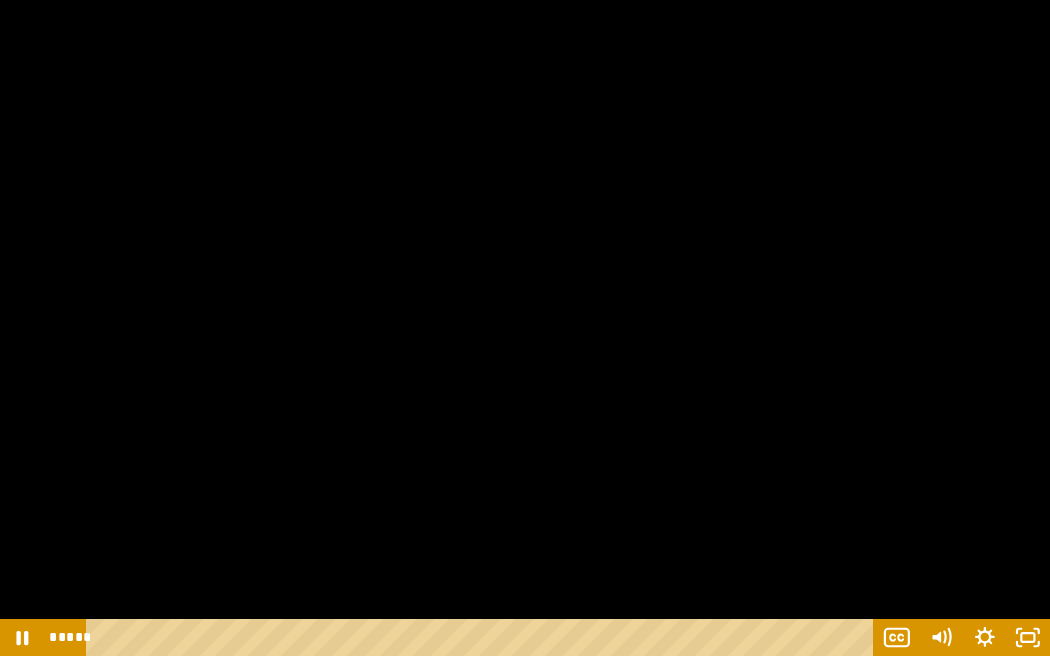 click at bounding box center [525, 328] 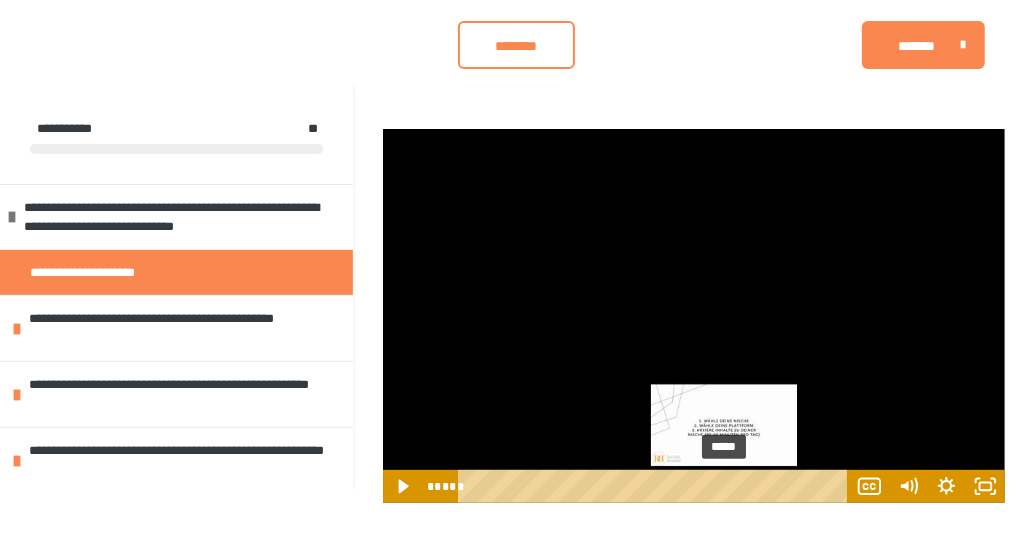 click on "*****" at bounding box center (656, 486) 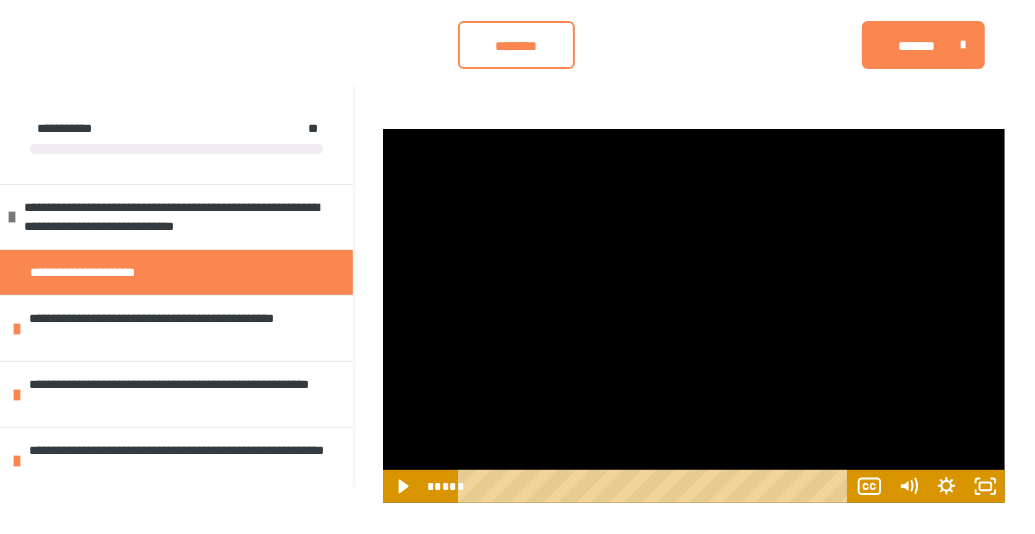 click at bounding box center [694, 315] 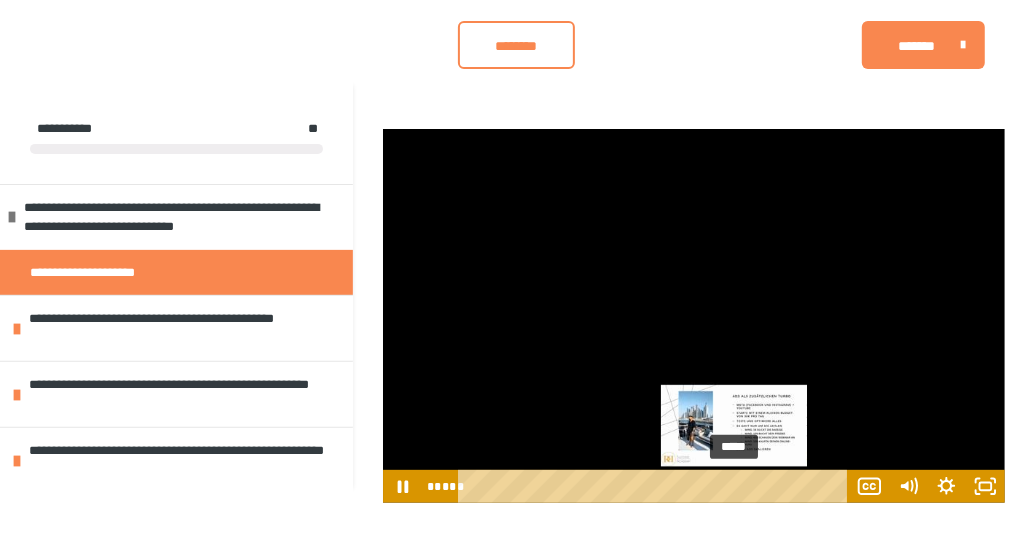click on "*****" at bounding box center (656, 486) 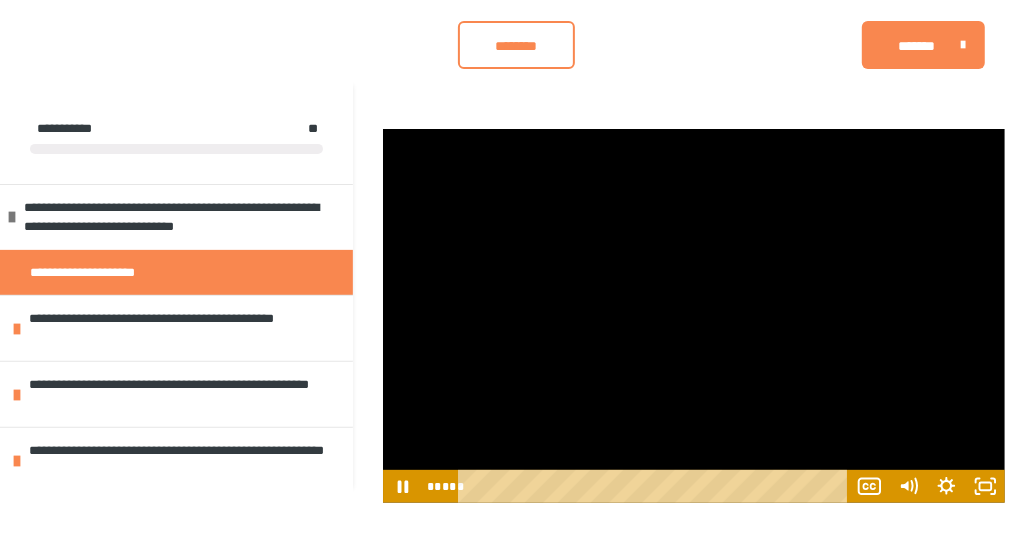 click at bounding box center [694, 315] 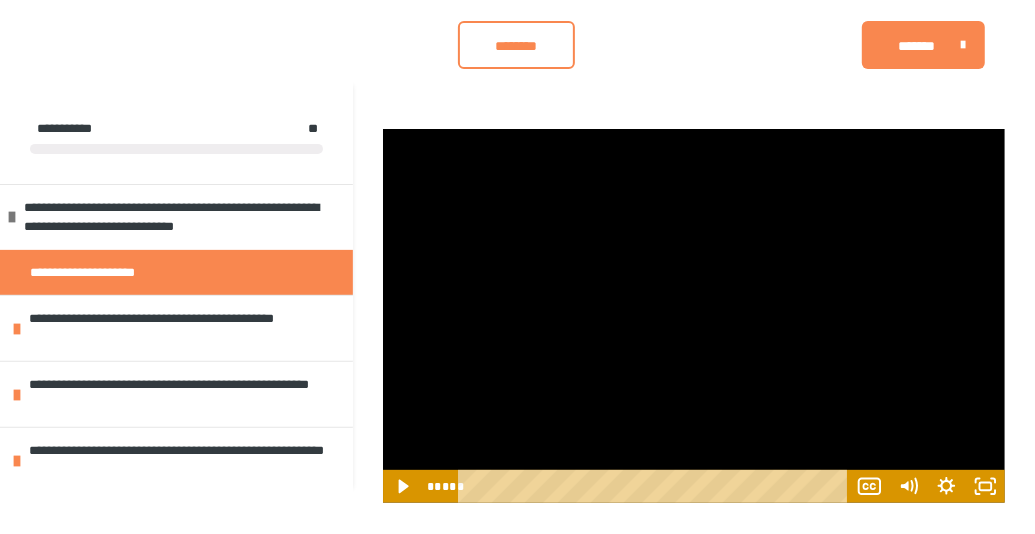 click at bounding box center (694, 315) 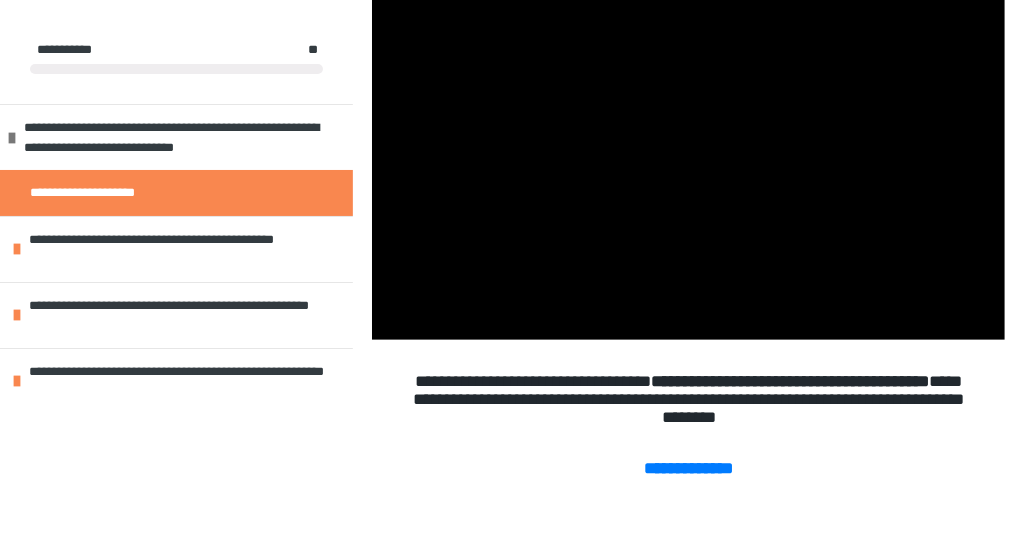 scroll, scrollTop: 440, scrollLeft: 0, axis: vertical 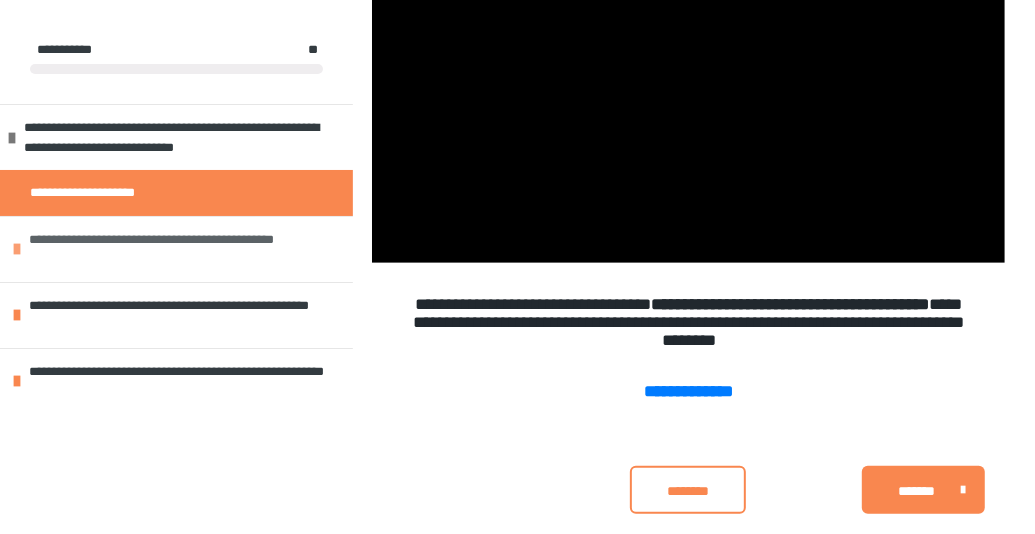 click on "**********" at bounding box center [185, 249] 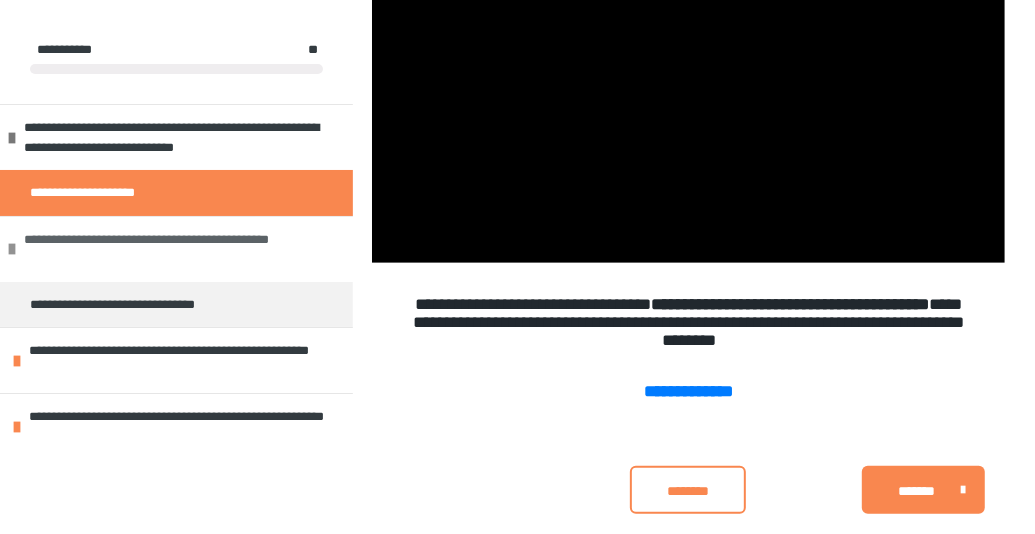 click on "**********" at bounding box center [181, 249] 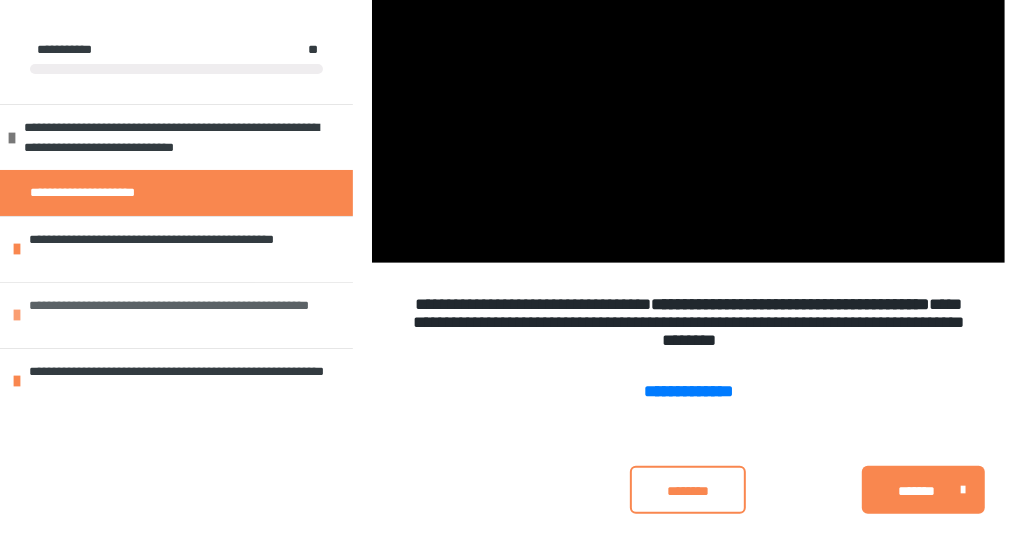 click on "**********" at bounding box center [185, 315] 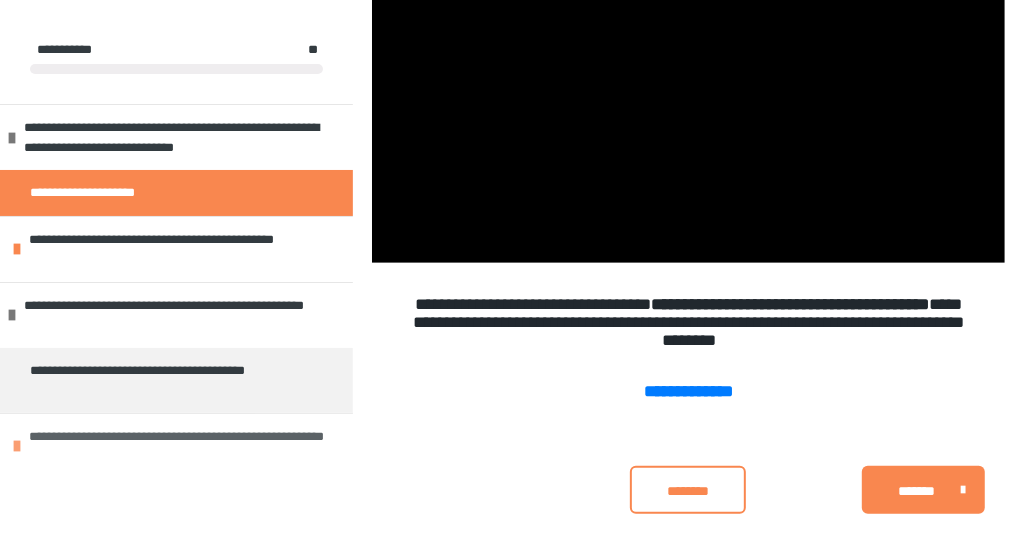 click on "**********" at bounding box center (185, 446) 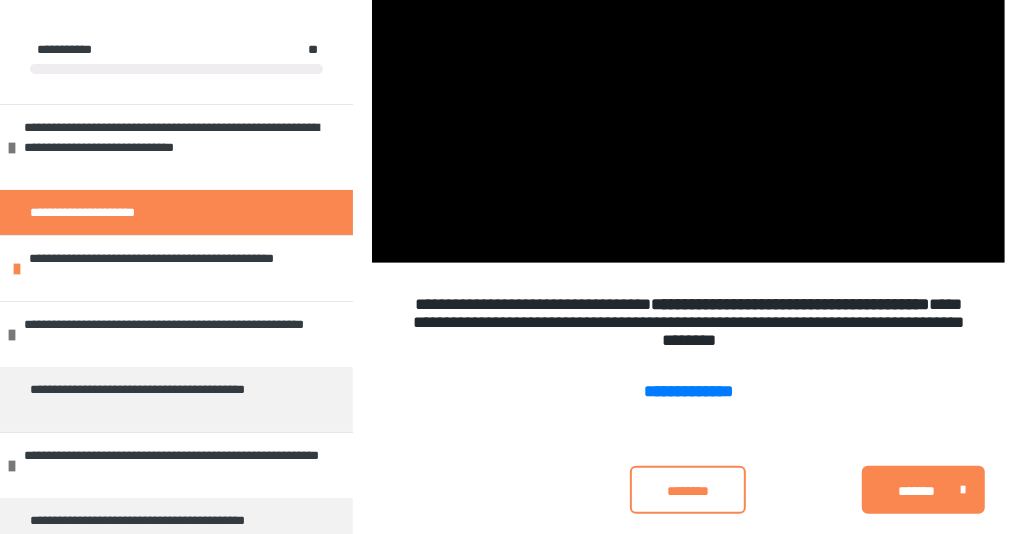 scroll, scrollTop: 22, scrollLeft: 0, axis: vertical 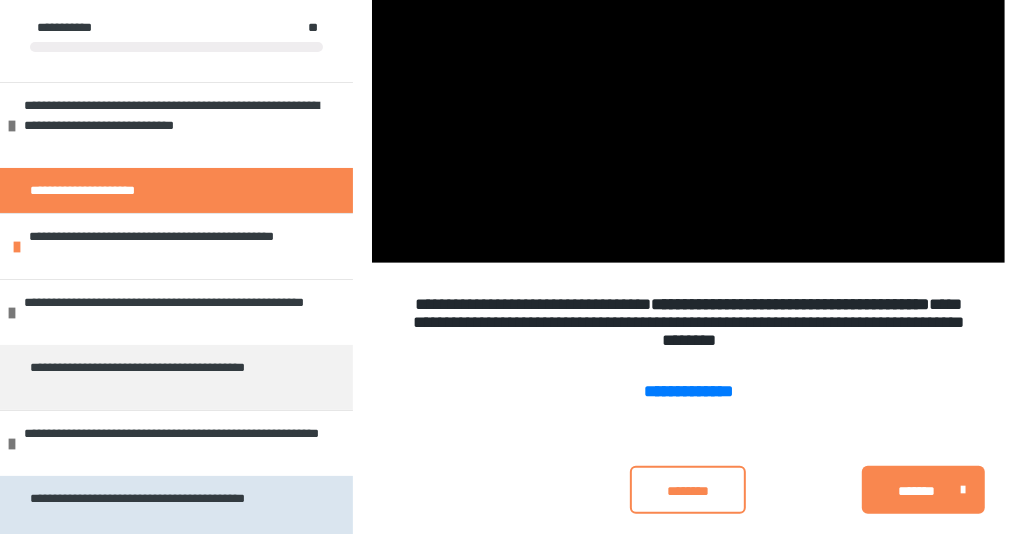 click on "**********" at bounding box center (161, 508) 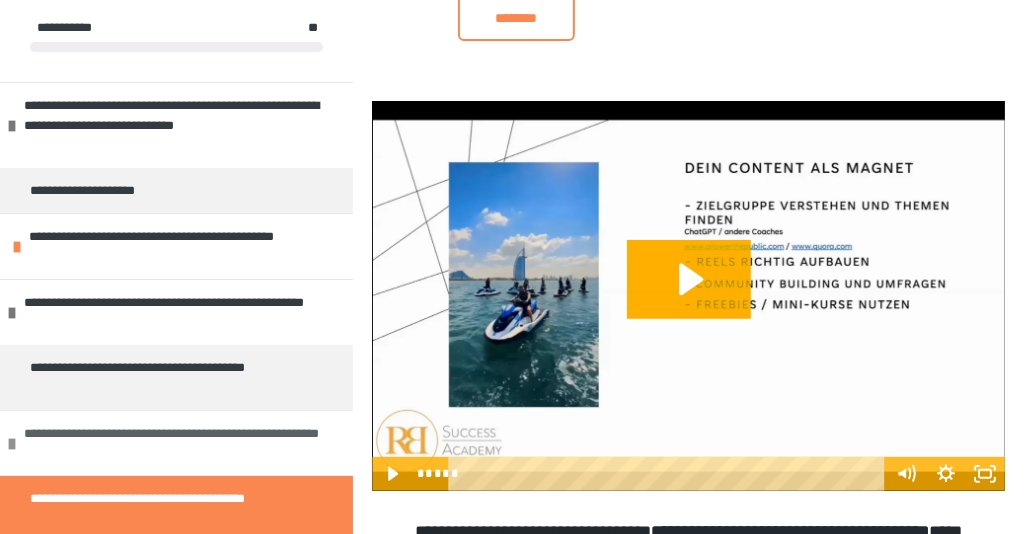 click on "**********" at bounding box center (173, 443) 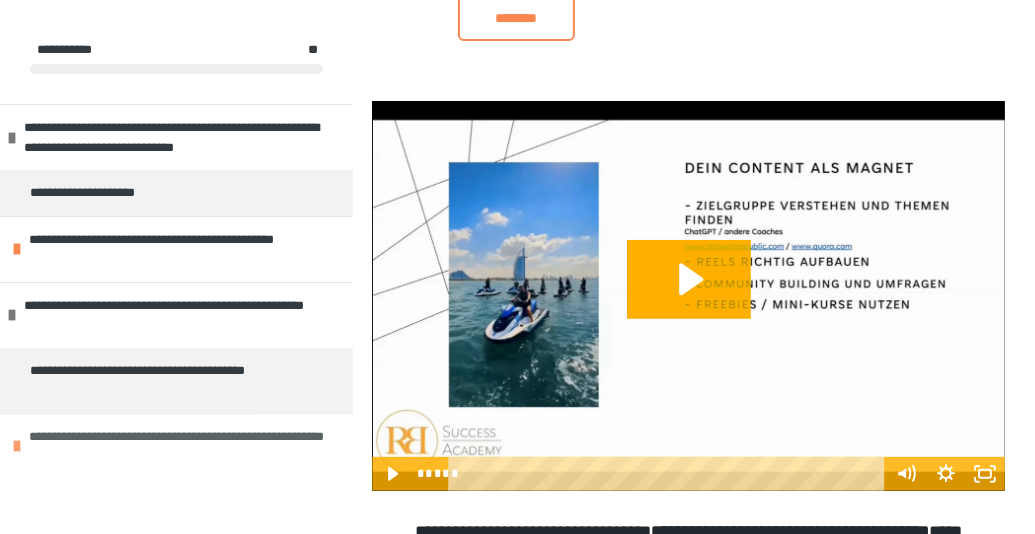 scroll, scrollTop: 0, scrollLeft: 0, axis: both 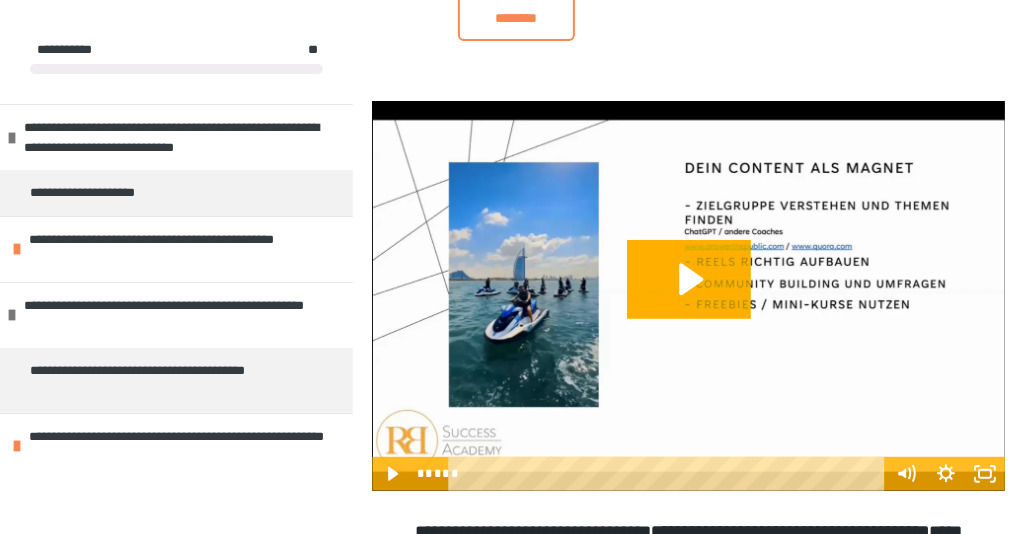 click at bounding box center (688, 296) 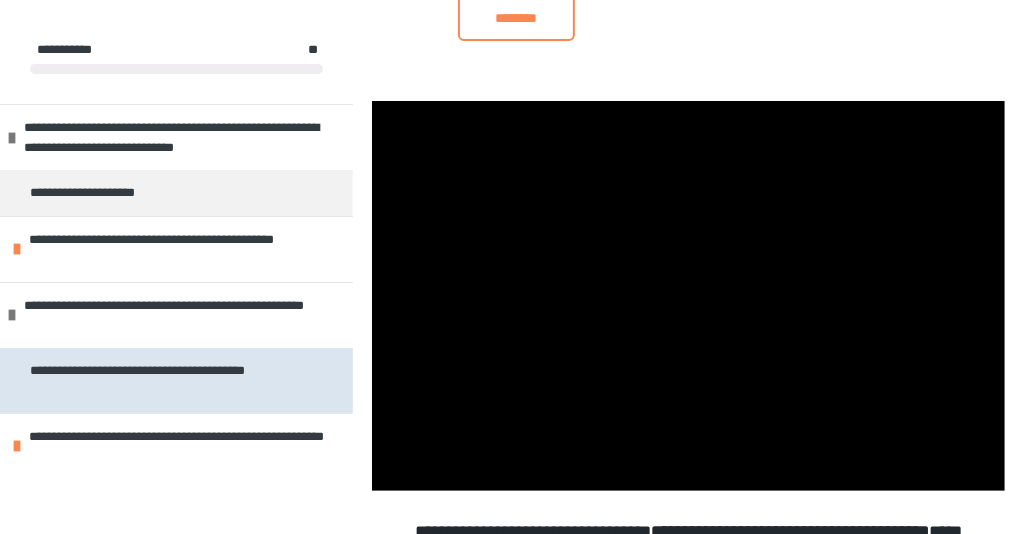 click on "**********" at bounding box center [168, 380] 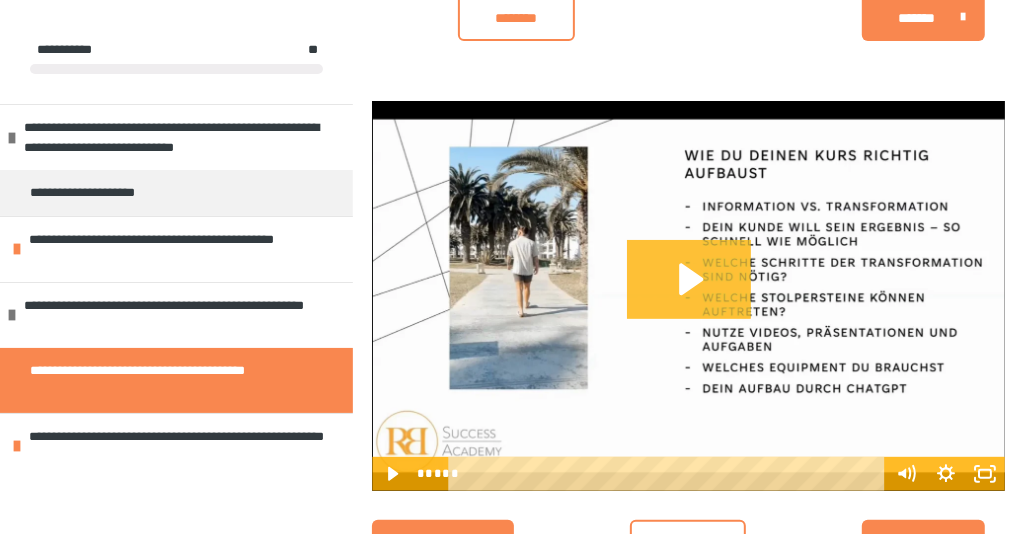 click 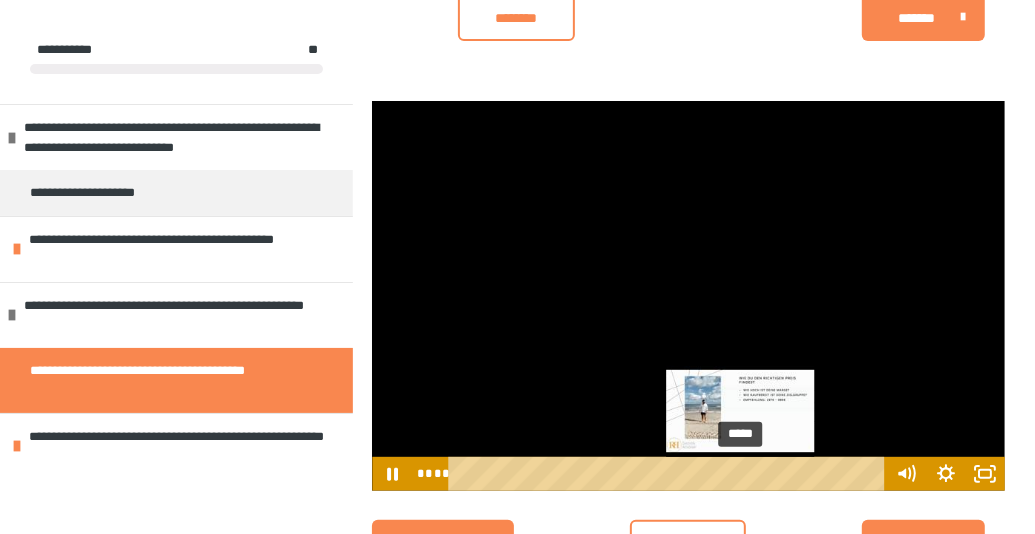 click on "*****" at bounding box center [670, 474] 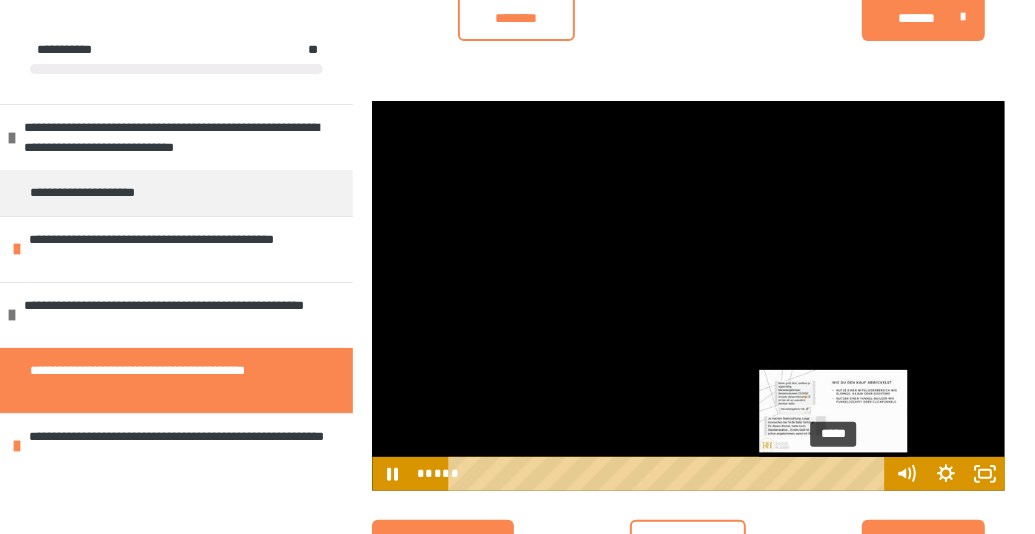 click on "*****" at bounding box center (670, 474) 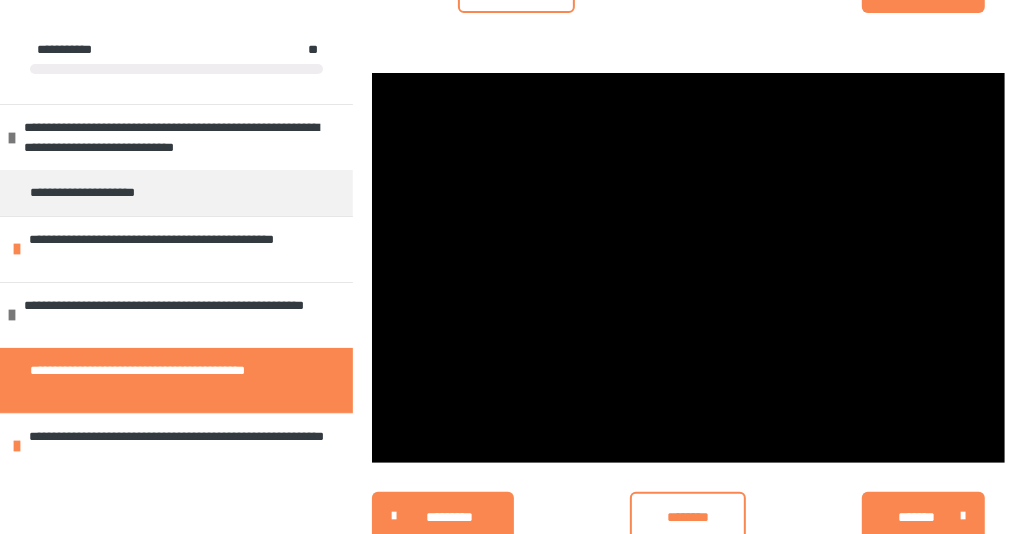 scroll, scrollTop: 440, scrollLeft: 0, axis: vertical 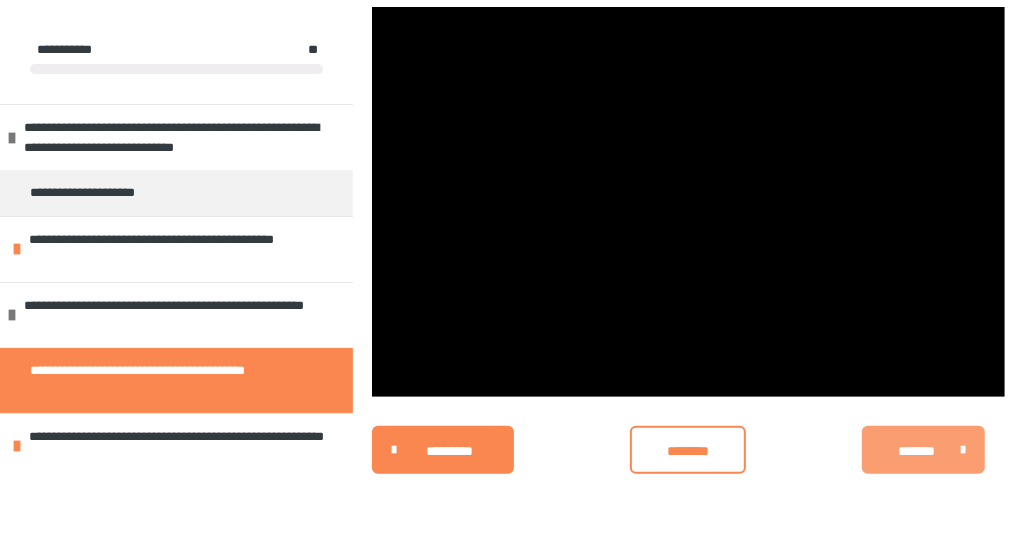 click on "*******" at bounding box center [916, 451] 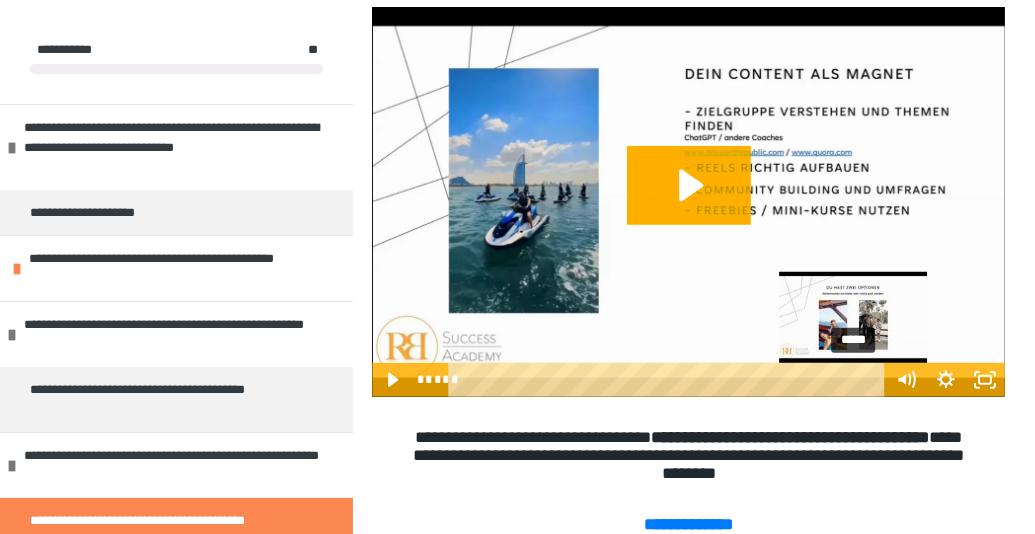 click on "*****" at bounding box center (670, 380) 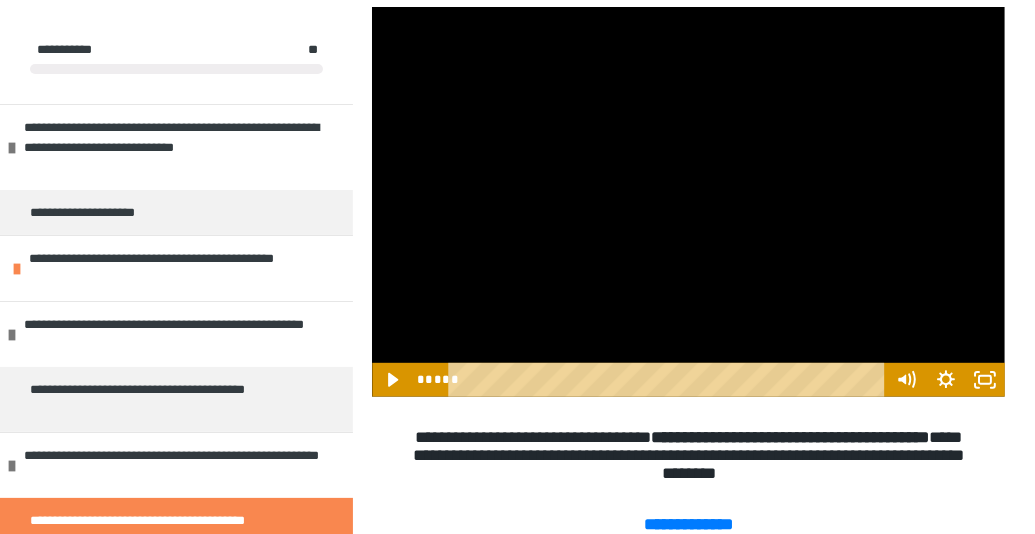 click at bounding box center [688, 202] 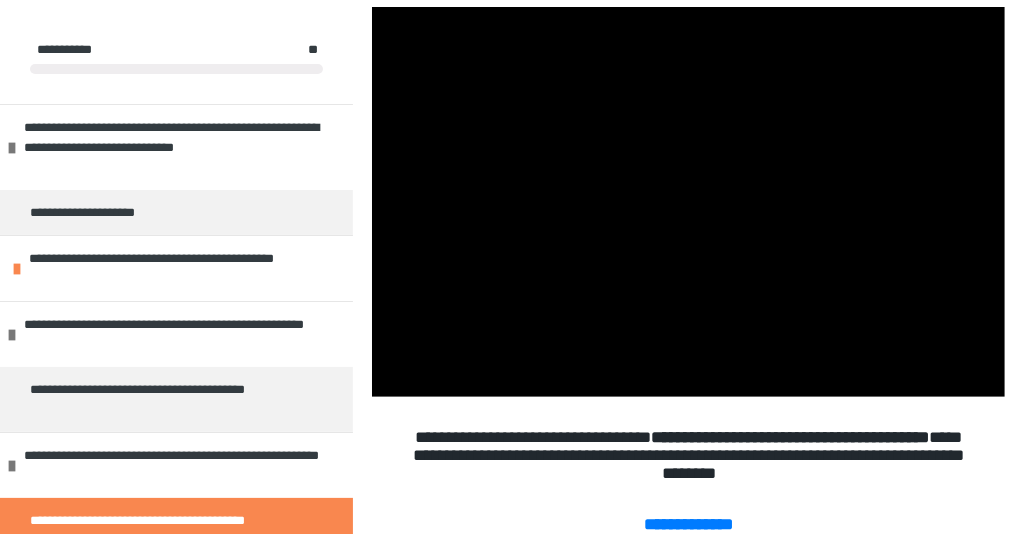 scroll, scrollTop: 612, scrollLeft: 0, axis: vertical 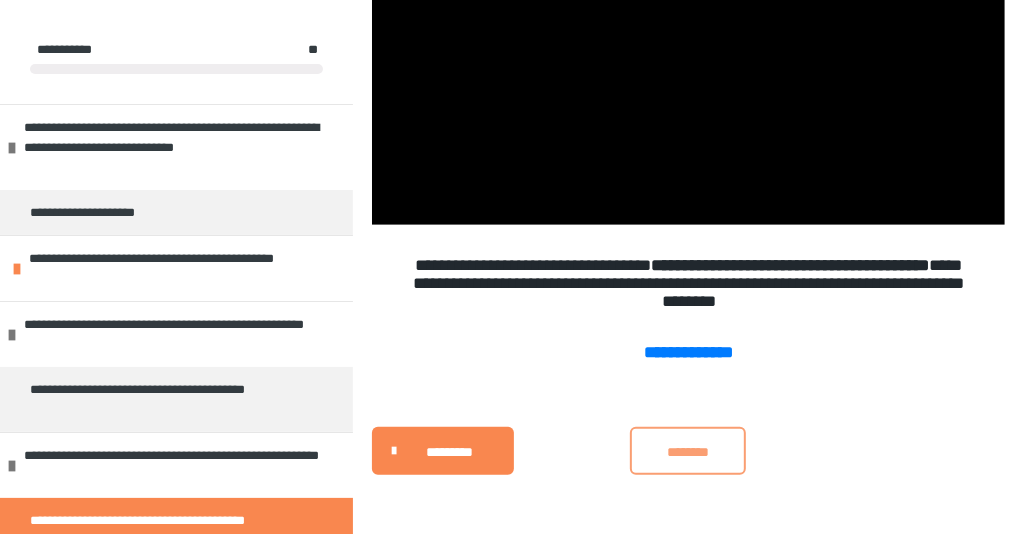 click on "********" at bounding box center [688, 452] 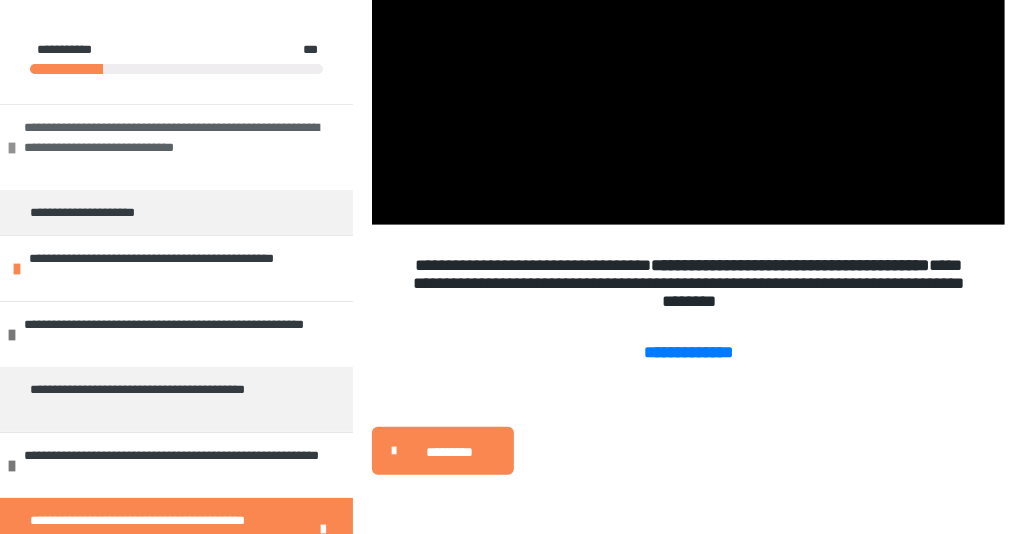 click on "**********" at bounding box center (173, 147) 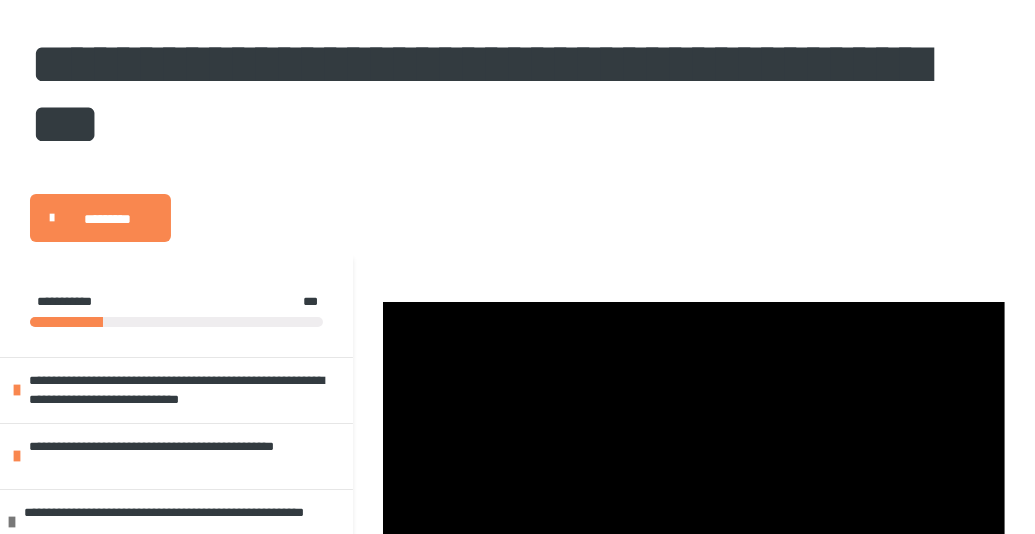 scroll, scrollTop: 0, scrollLeft: 0, axis: both 